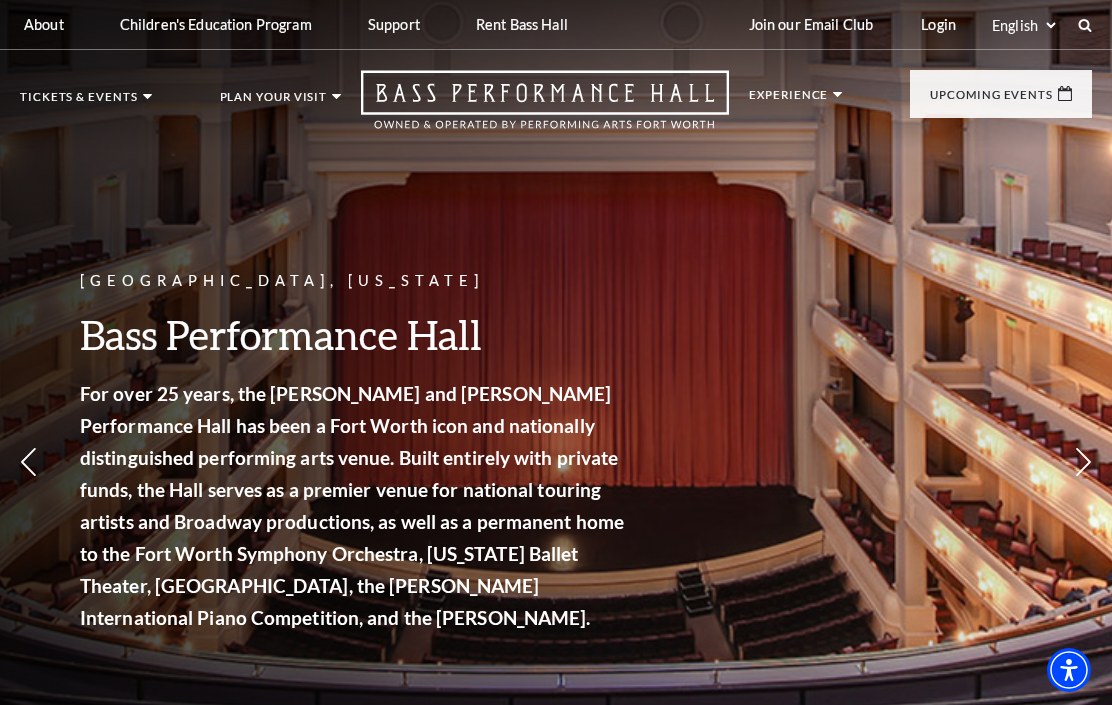 scroll, scrollTop: 0, scrollLeft: 0, axis: both 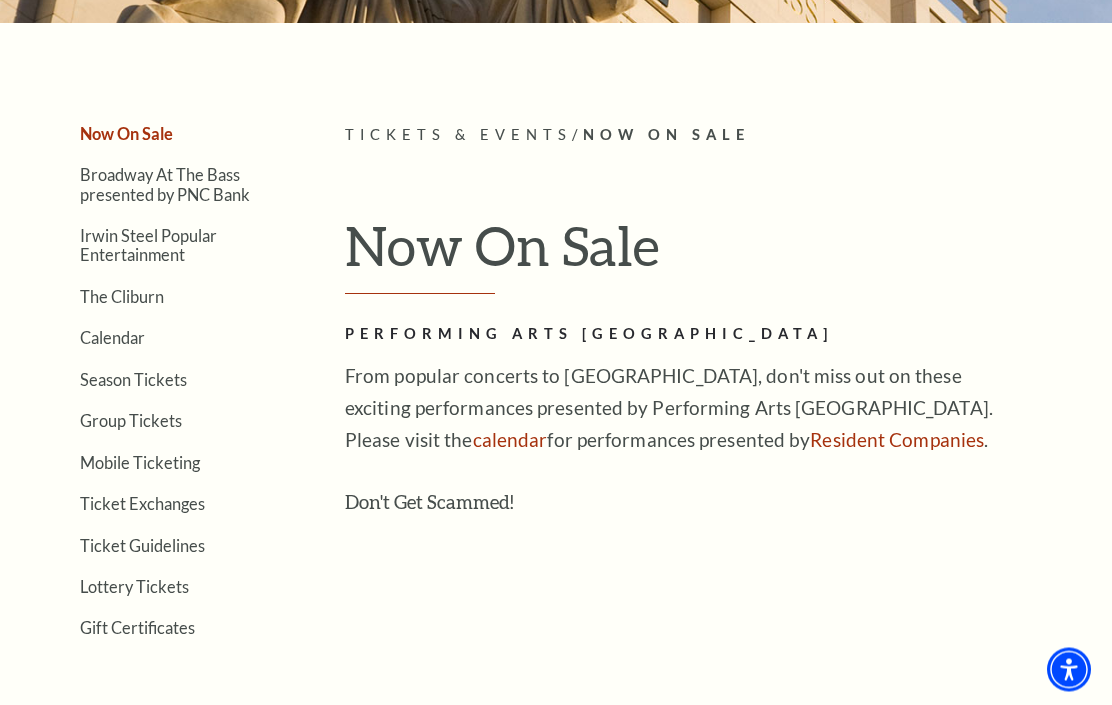 click on "Calendar" at bounding box center [112, 338] 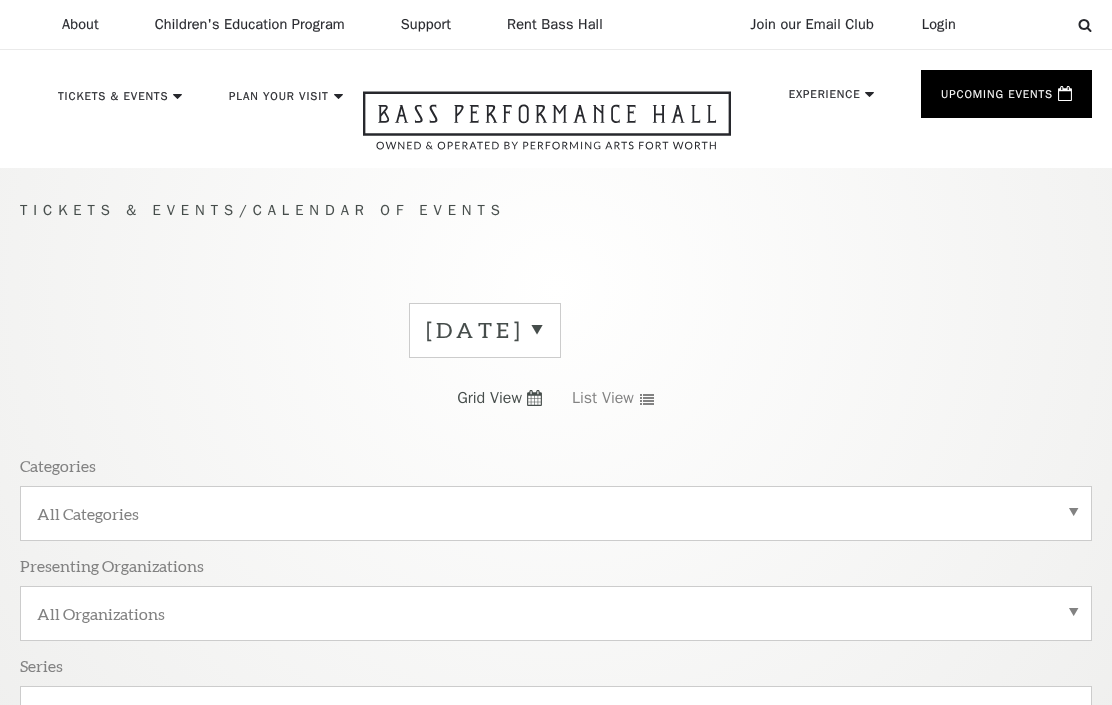 scroll, scrollTop: 140, scrollLeft: 0, axis: vertical 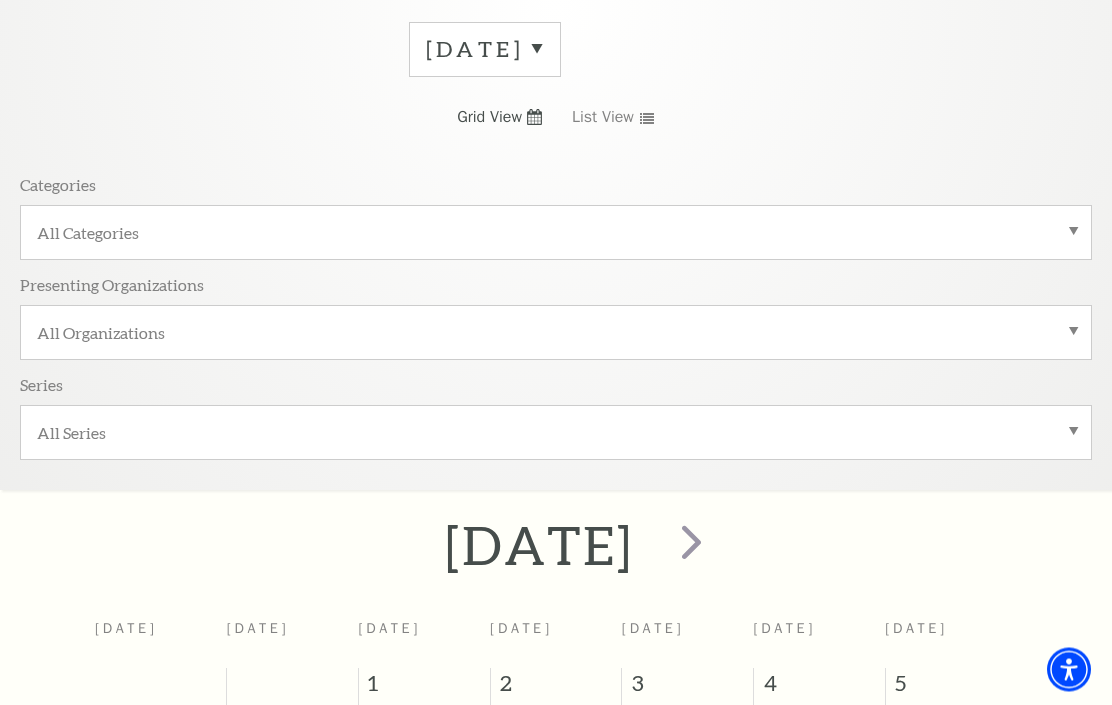 click at bounding box center [691, 542] 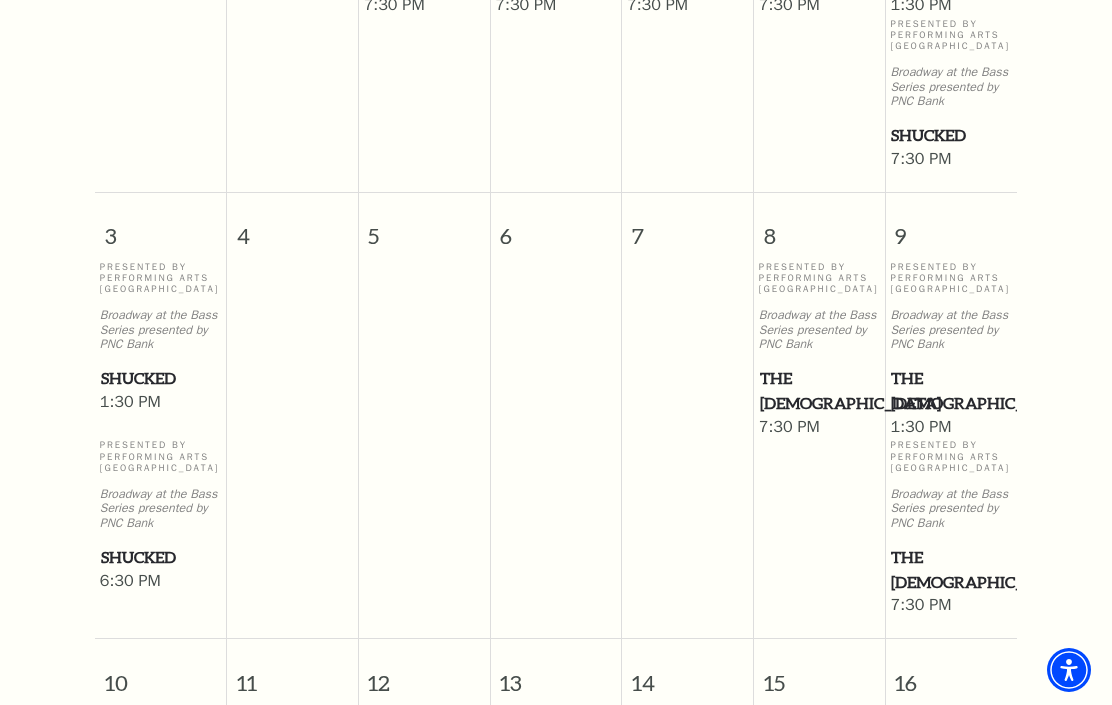 scroll, scrollTop: 1138, scrollLeft: 0, axis: vertical 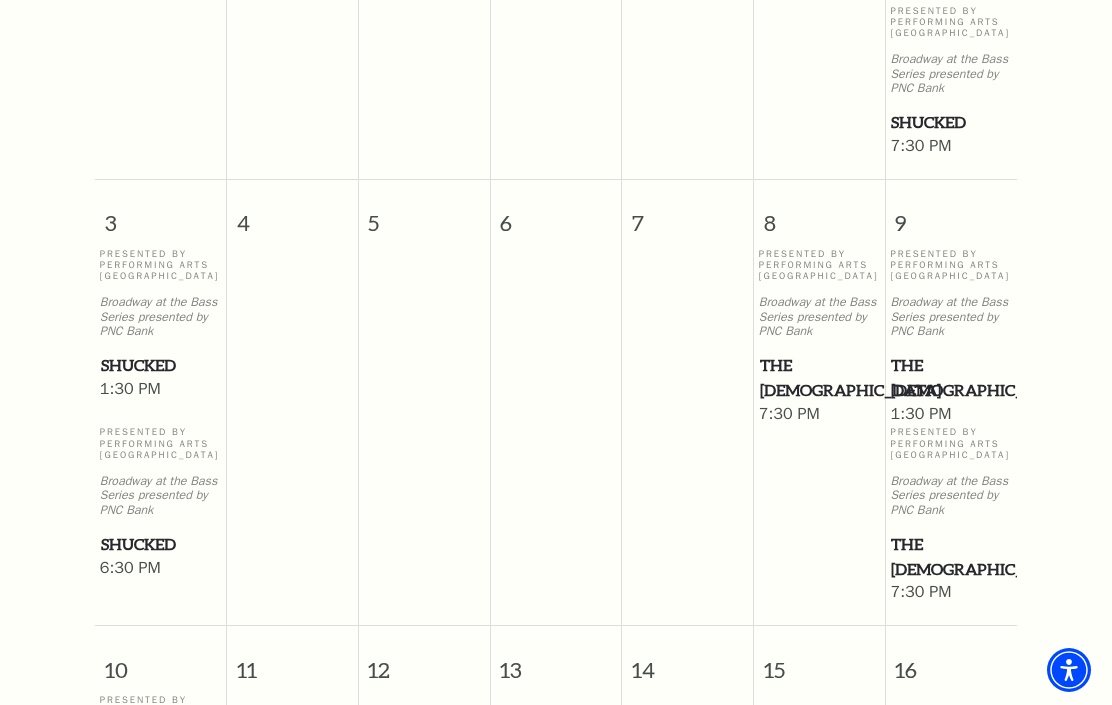 click on "Presented By Performing Arts [GEOGRAPHIC_DATA]" at bounding box center (951, 444) 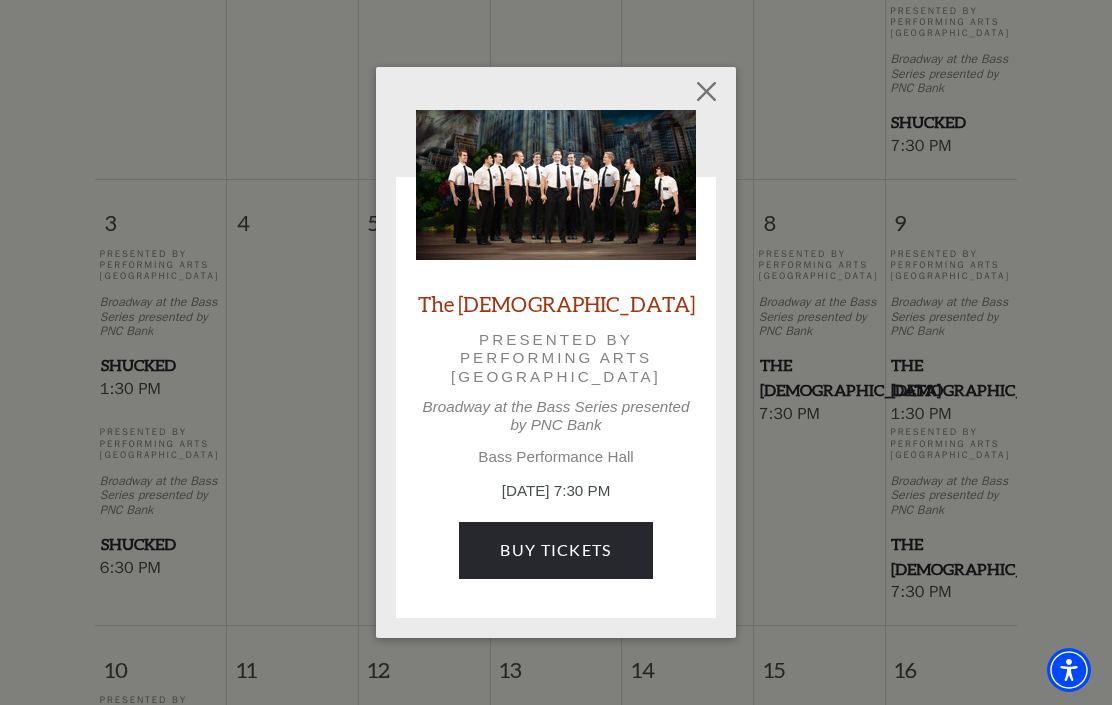 click on "The Book of Mormon   Presented by Performing Arts Fort Worth   Broadway at the Bass Series presented by PNC Bank   Bass Performance Hall
August 9, 7:30 PM
Buy Tickets" at bounding box center [556, 352] 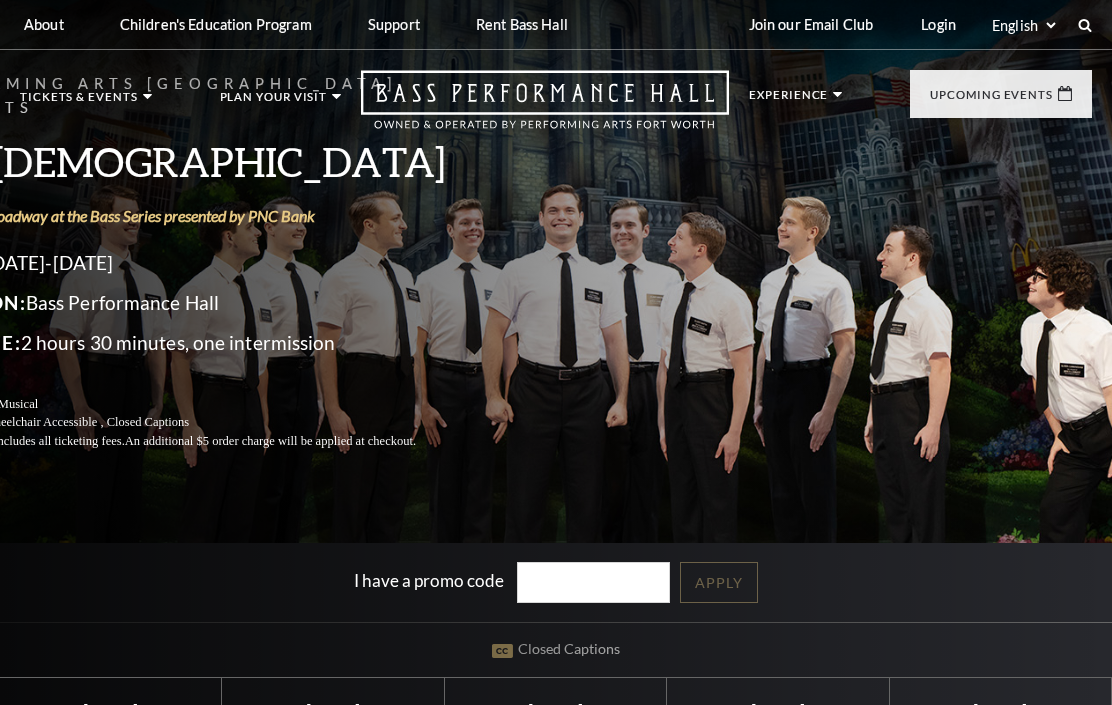 scroll, scrollTop: 0, scrollLeft: 0, axis: both 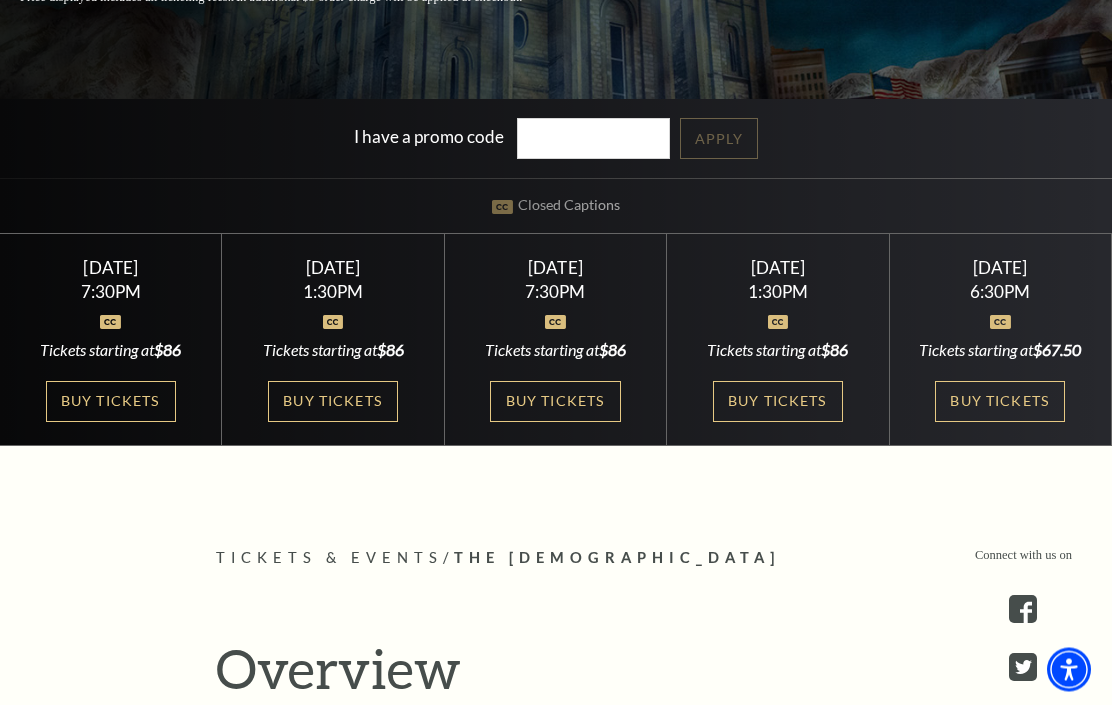 click on "Buy Tickets" at bounding box center [1000, 402] 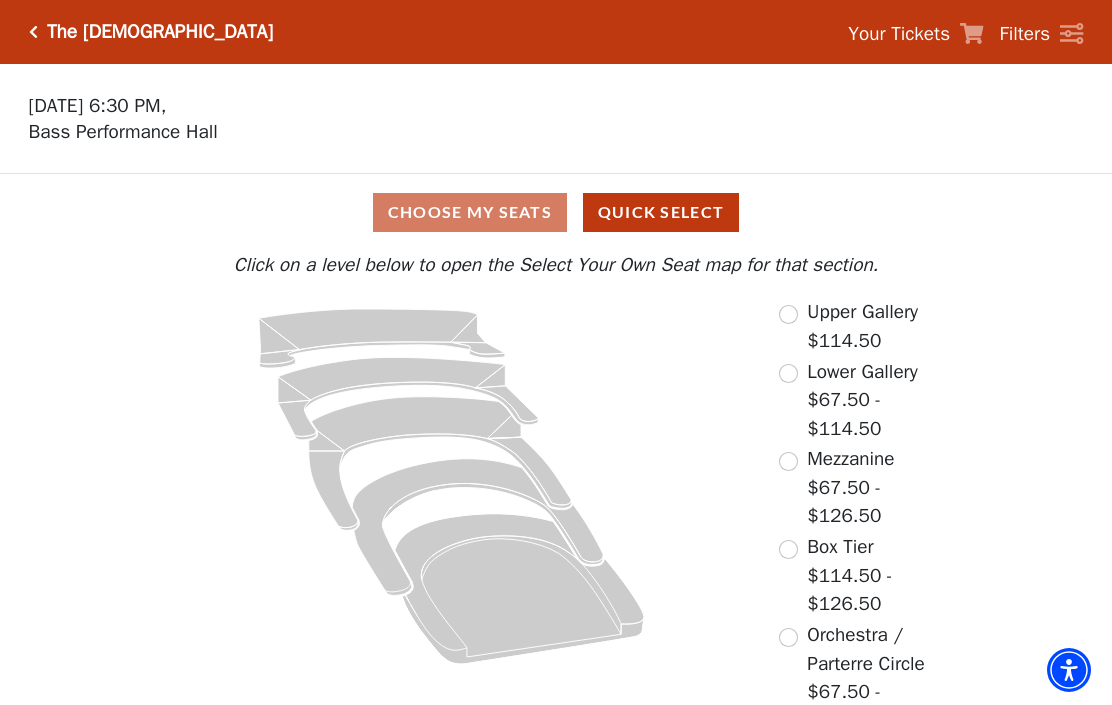 scroll, scrollTop: 0, scrollLeft: 0, axis: both 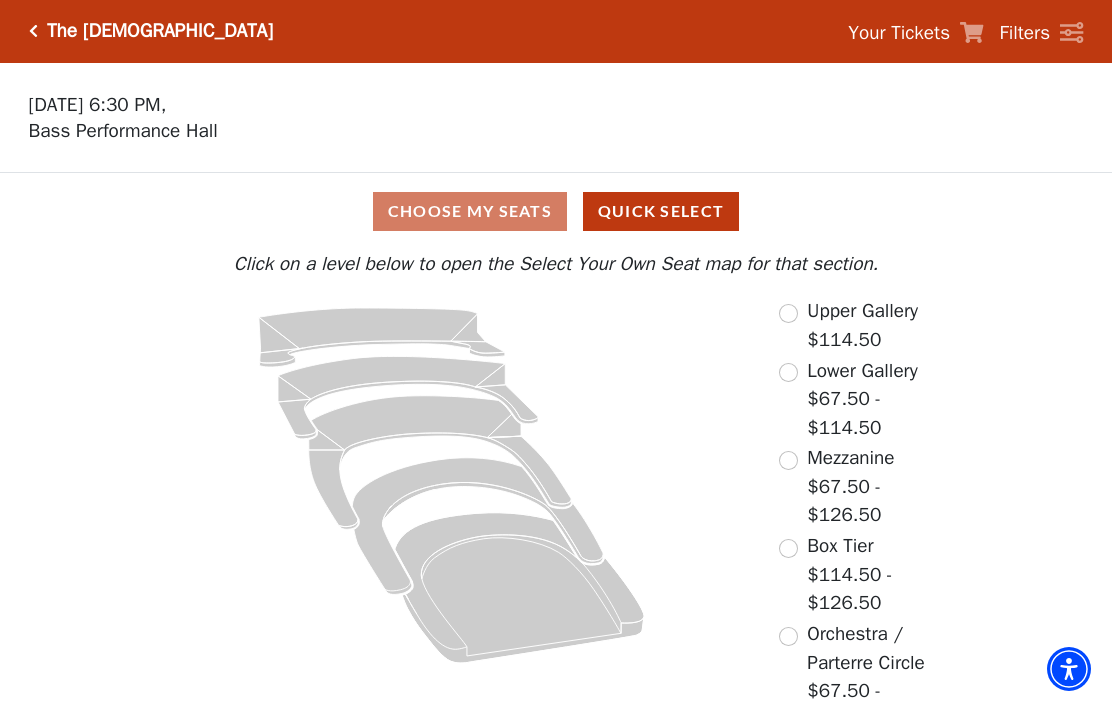 click at bounding box center [788, 549] 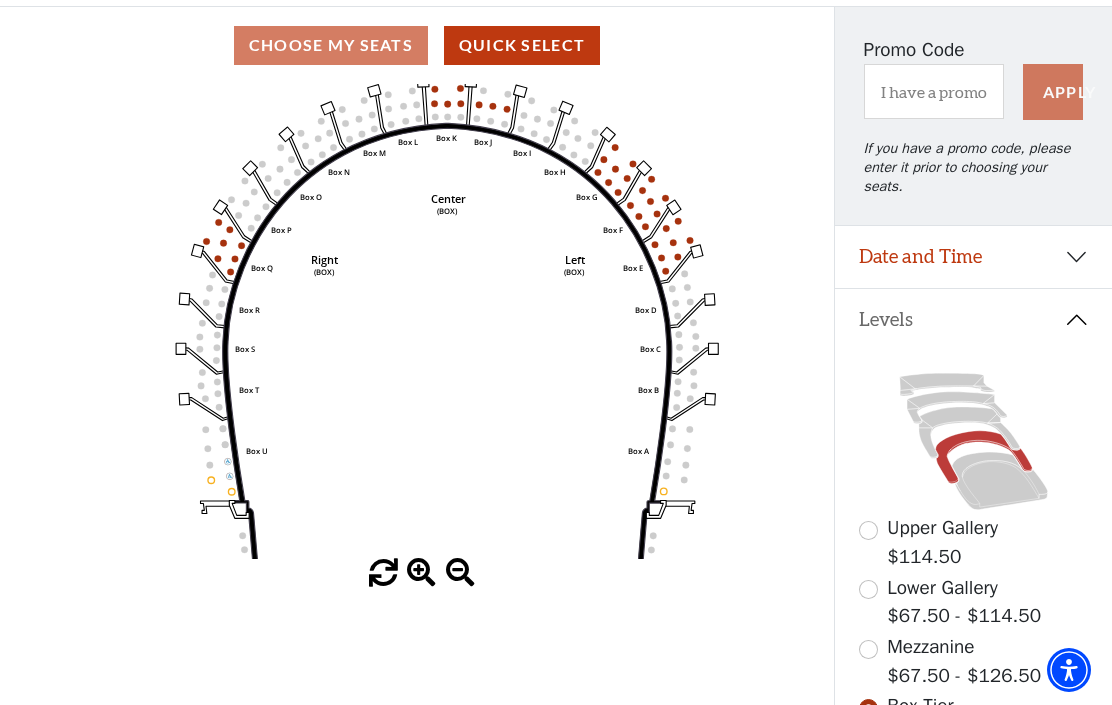 scroll, scrollTop: 89, scrollLeft: 0, axis: vertical 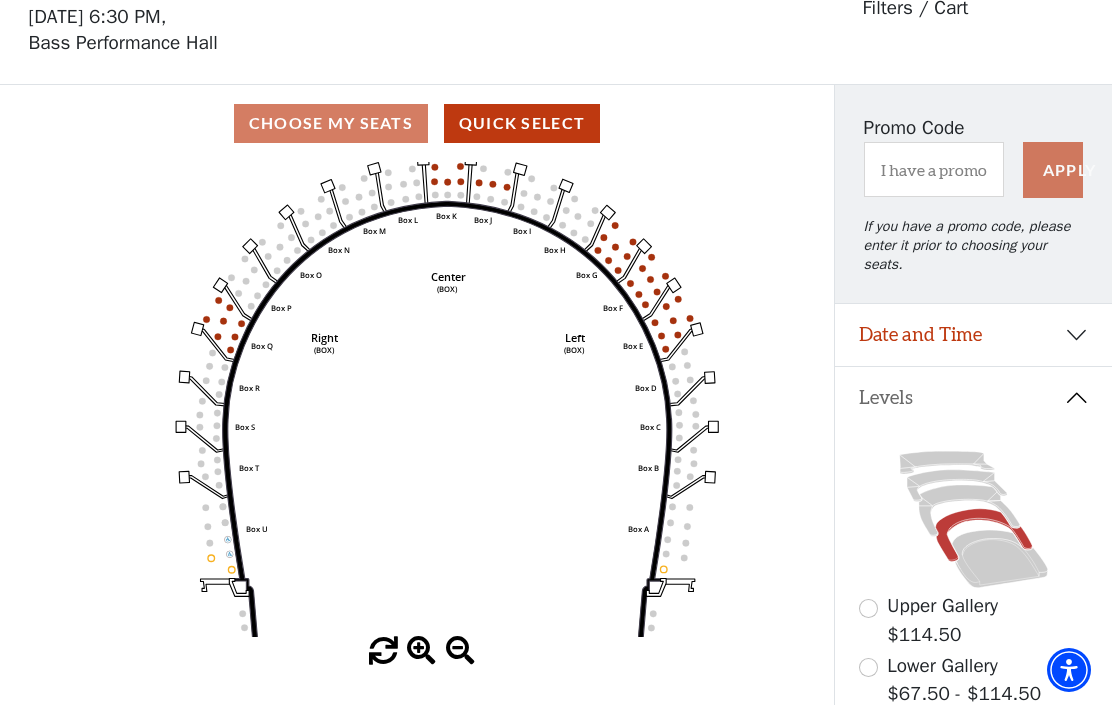 click 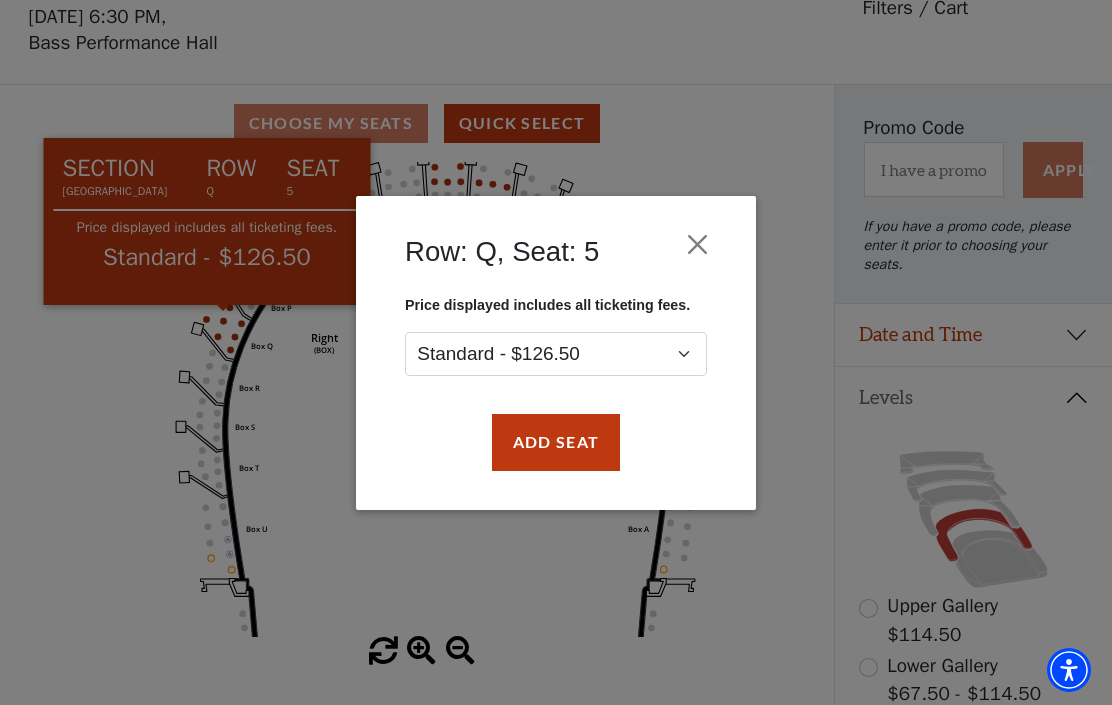 click on "Add Seat" at bounding box center (556, 442) 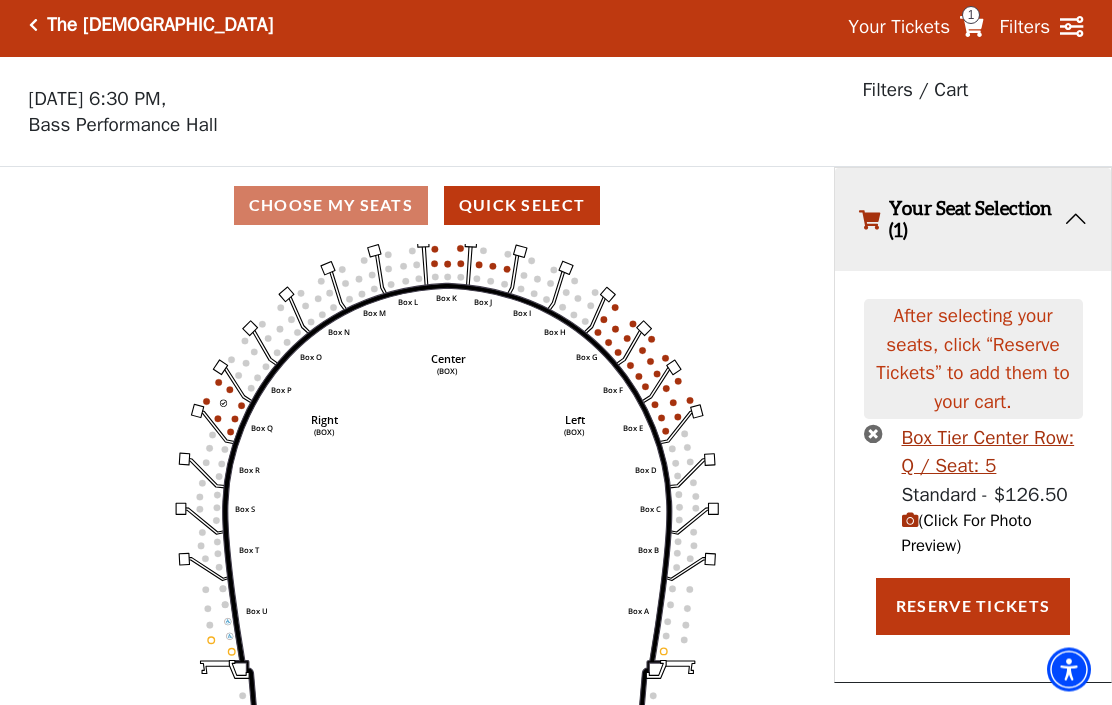 scroll, scrollTop: 0, scrollLeft: 0, axis: both 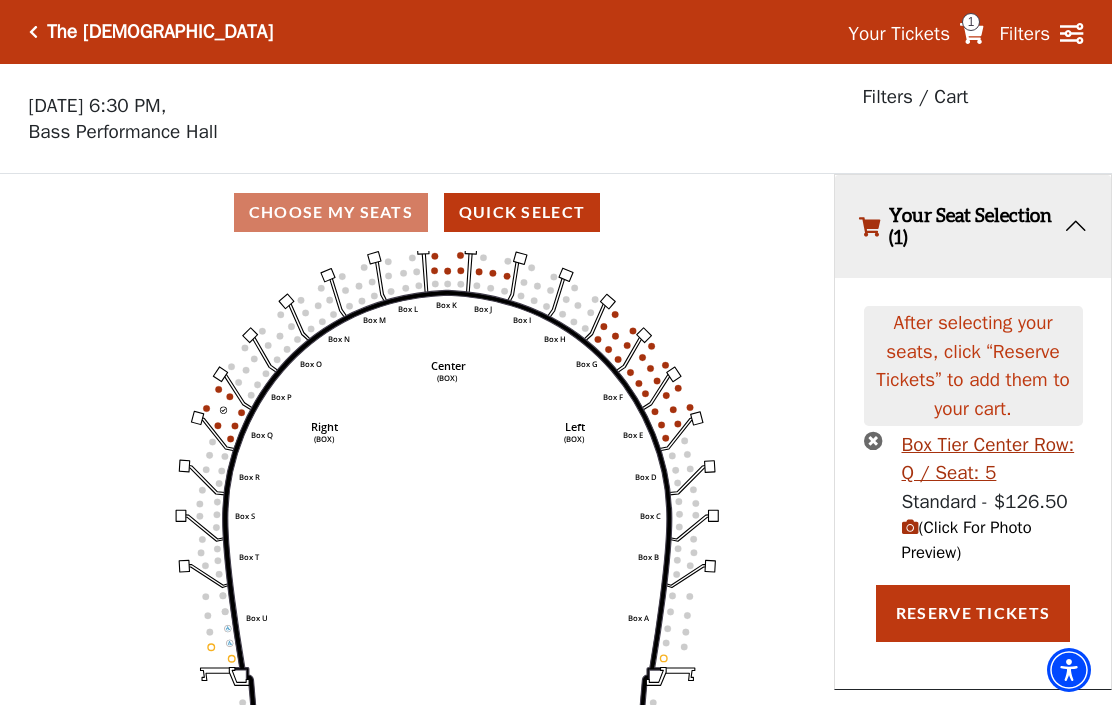 click 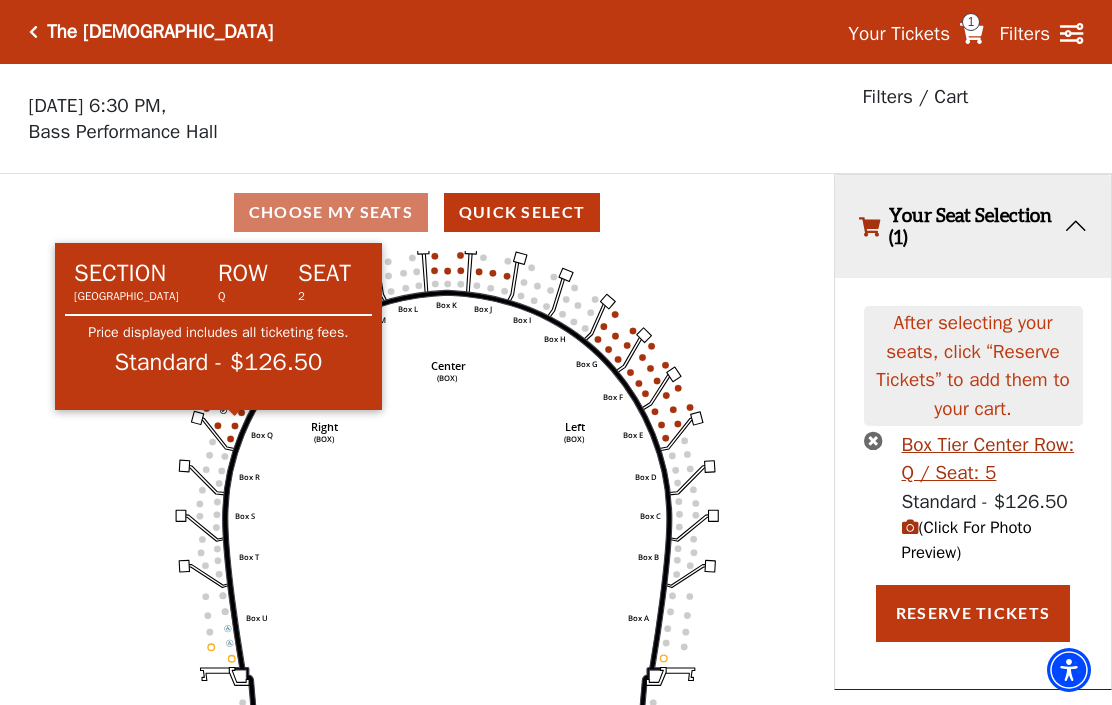 click 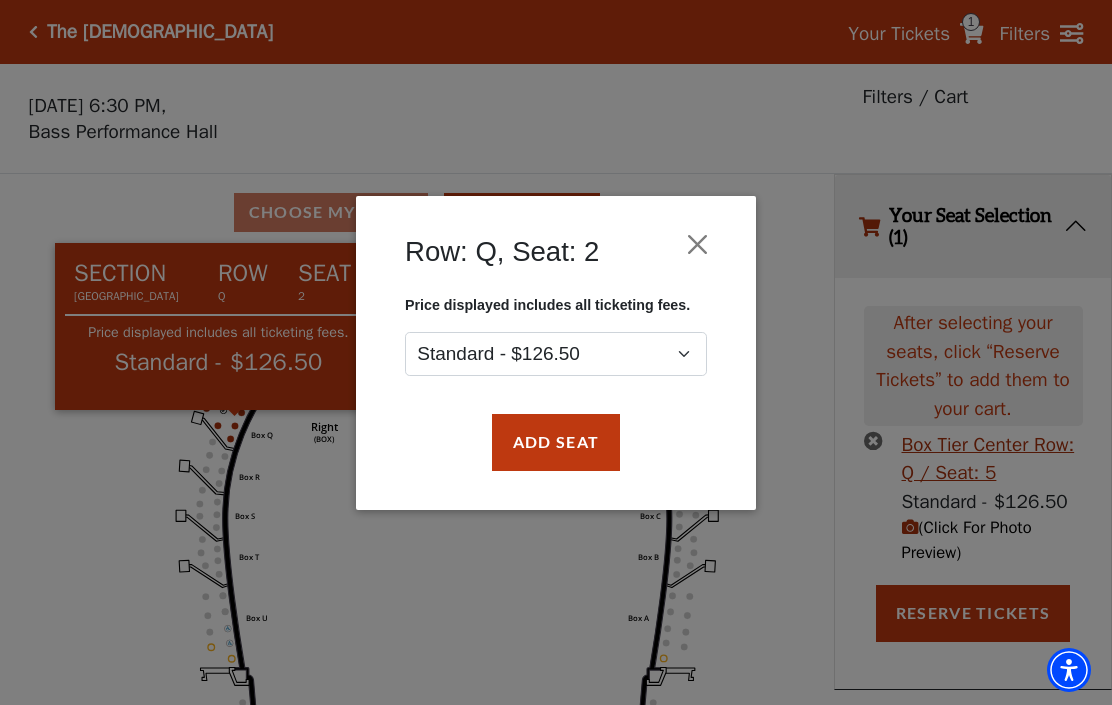 click on "Add Seat" at bounding box center [556, 442] 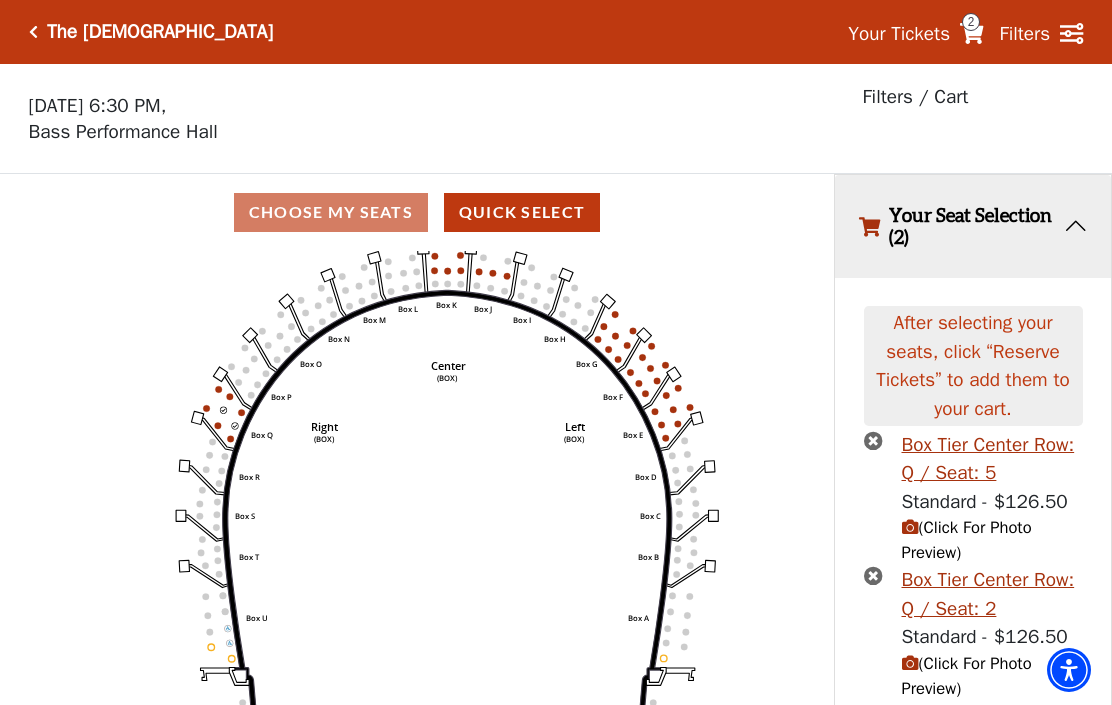 click on "Left   (BOX)   Right   (BOX)   Center   (BOX)   Box ZZ   Box U   Box T   Box S   Box R   Box Q   Box P   Box O   Box N   Box M   Box L   Box A   Box A   Box B   Box C   Box D   Box E   Box F   Box G   Box H   Box I   Box J   Box K" 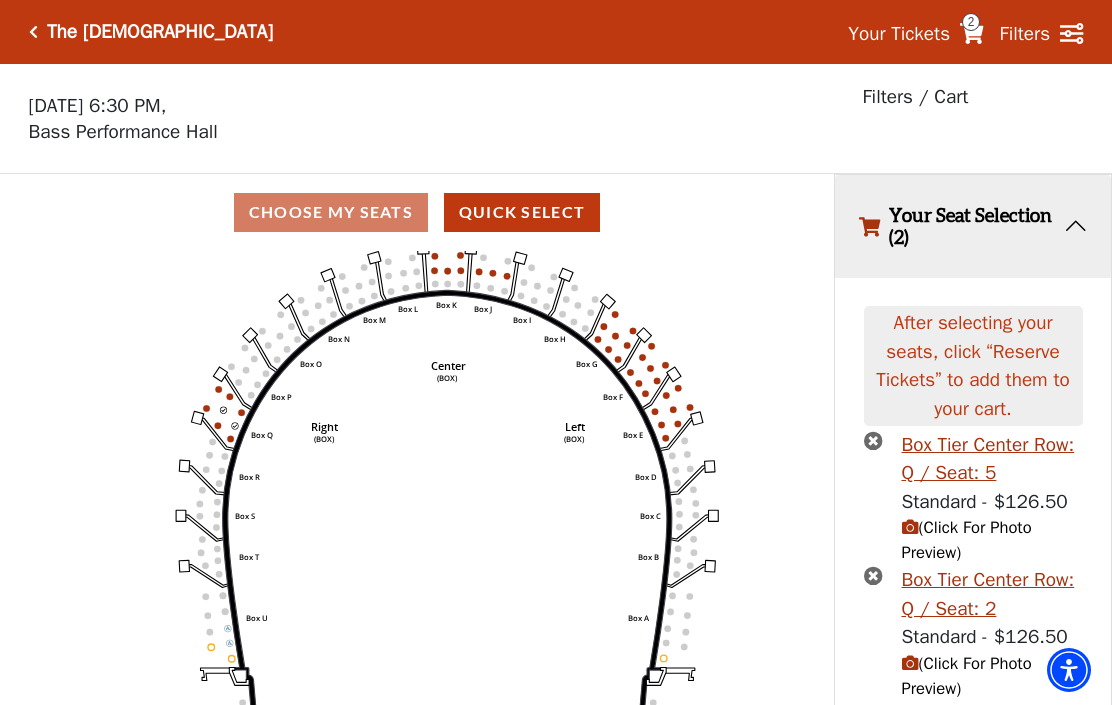 click 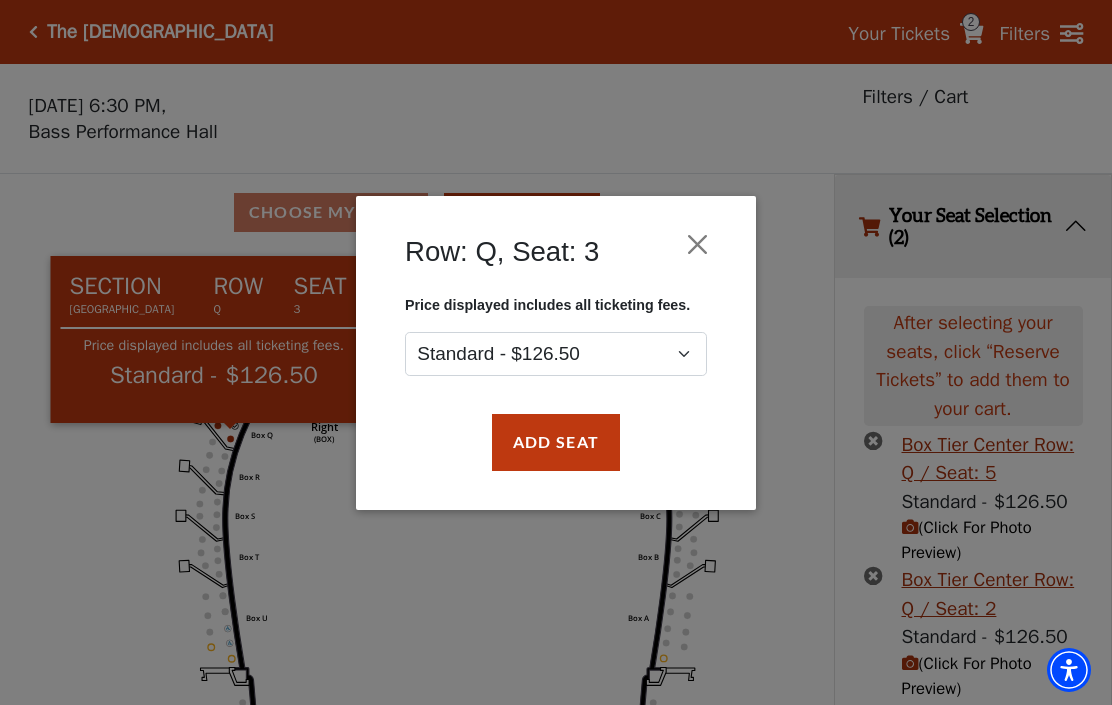 click on "Add Seat" at bounding box center (556, 442) 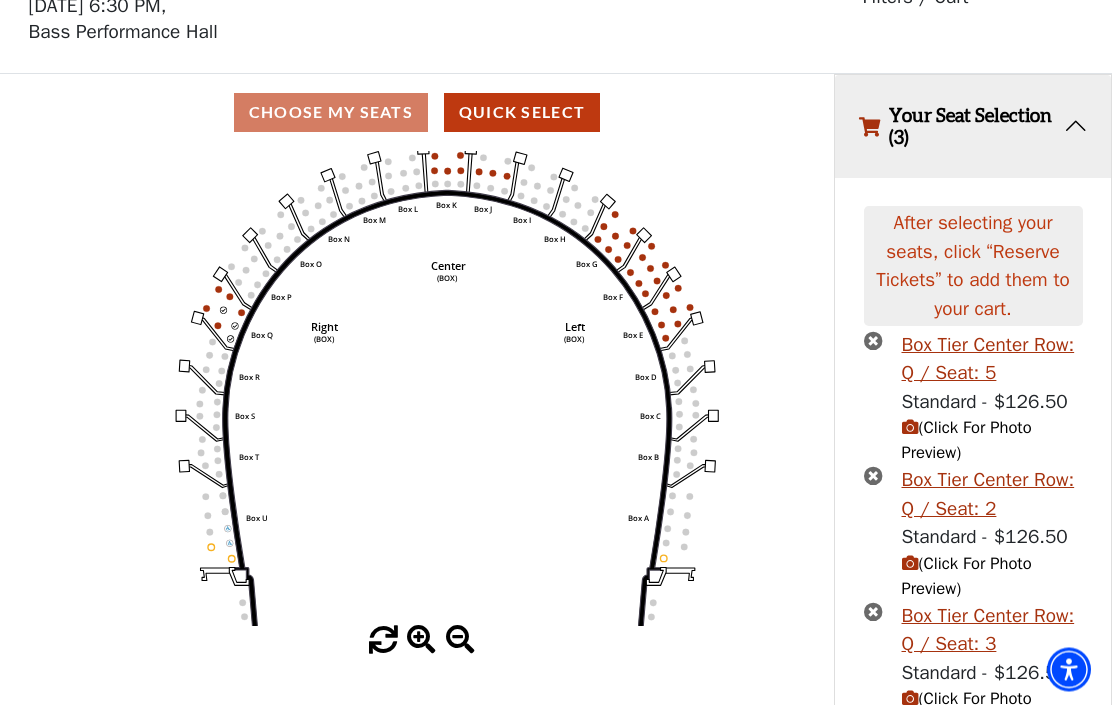scroll, scrollTop: 100, scrollLeft: 0, axis: vertical 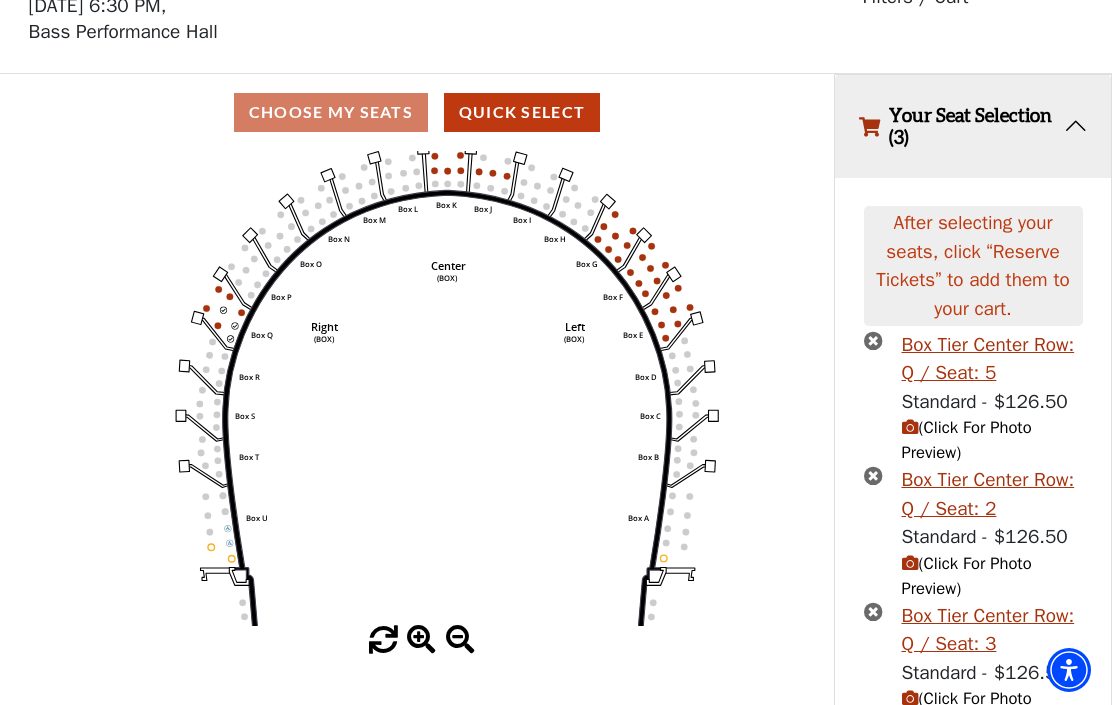 click 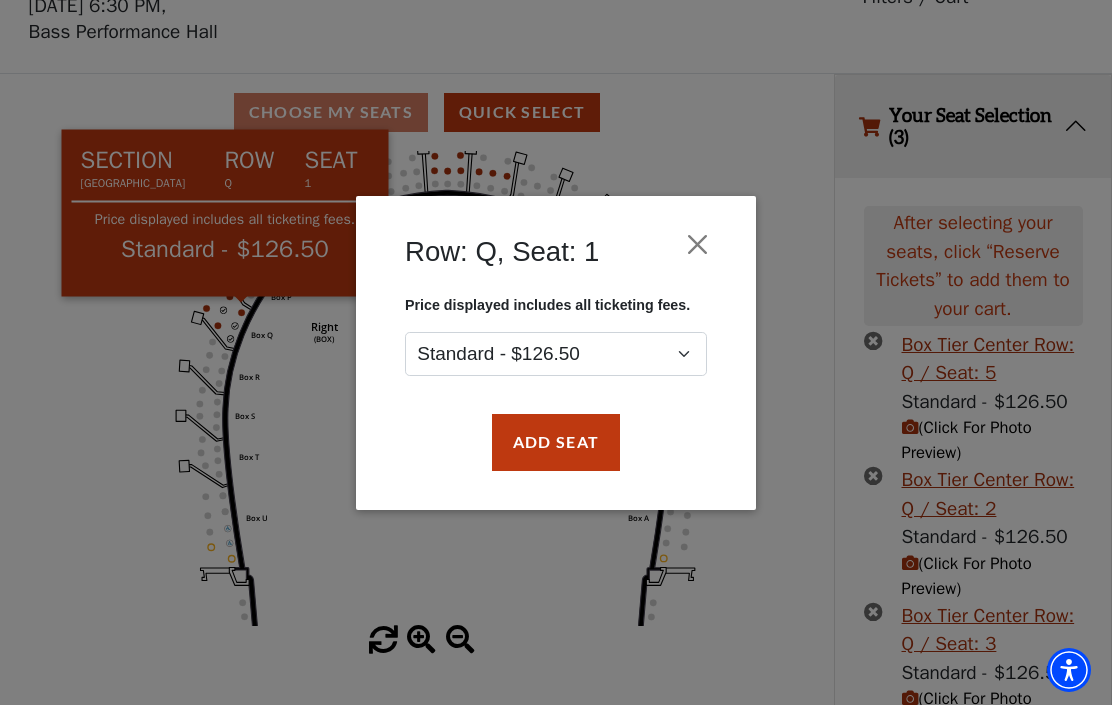click on "Add Seat" at bounding box center [556, 442] 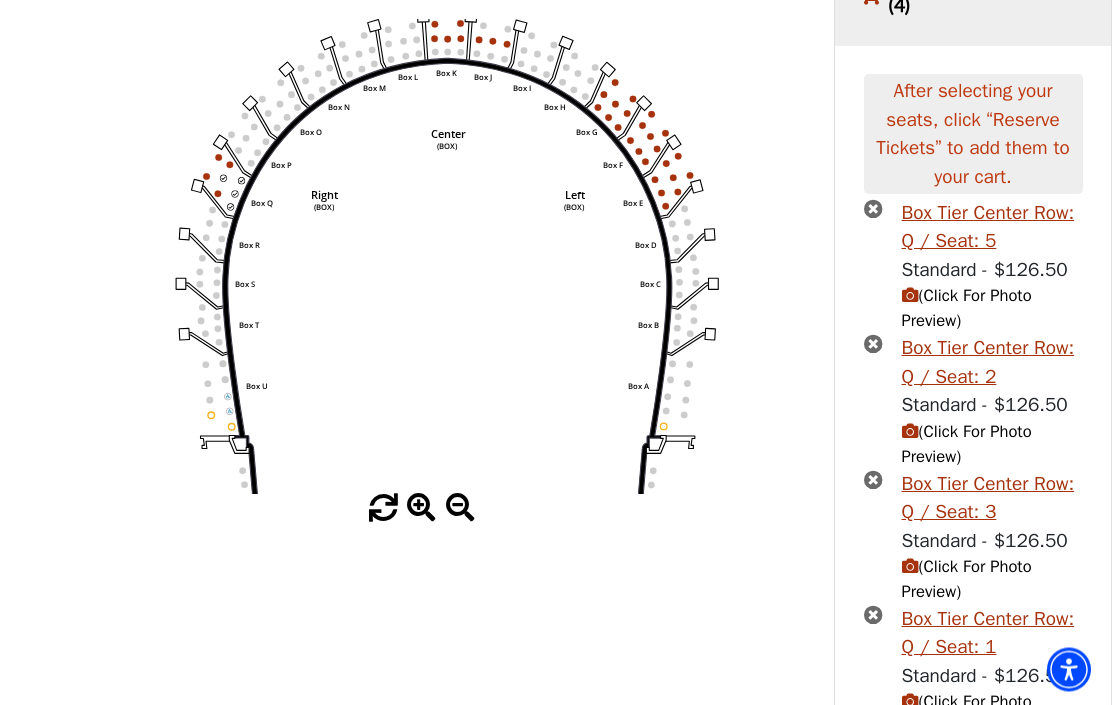 scroll, scrollTop: 232, scrollLeft: 0, axis: vertical 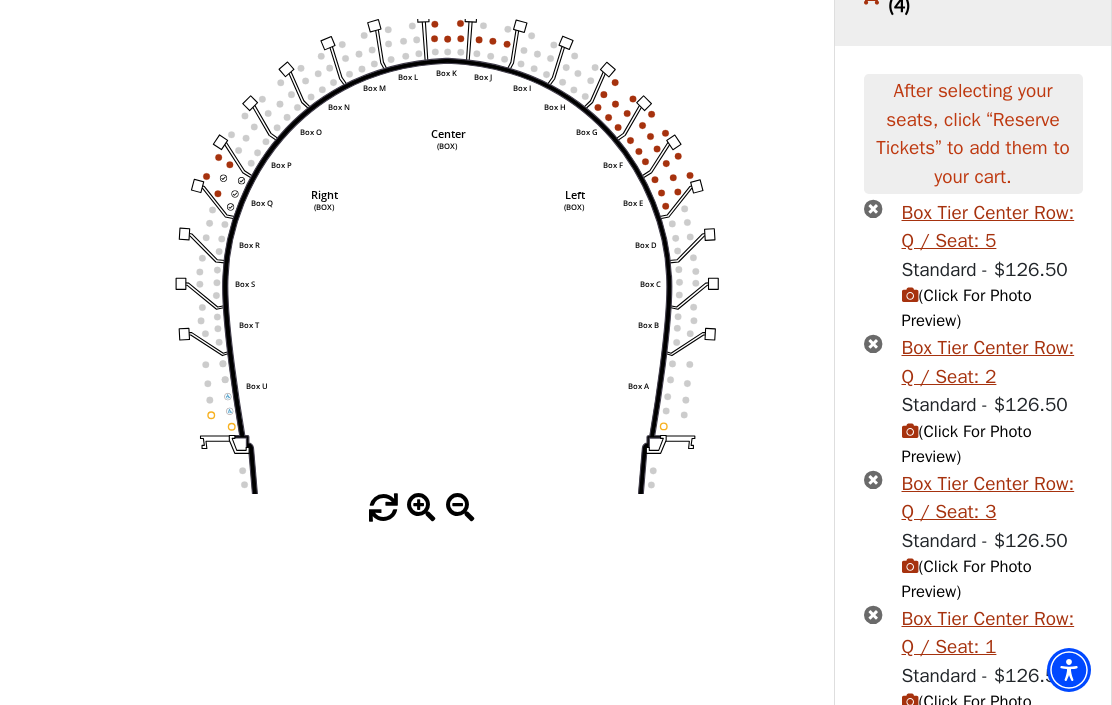 click on "Left   (BOX)   Right   (BOX)   Center   (BOX)   Box ZZ   Box U   Box T   Box S   Box R   Box Q   Box P   Box O   Box N   Box M   Box L   Box A   Box A   Box B   Box C   Box D   Box E   Box F   Box G   Box H   Box I   Box J   Box K" 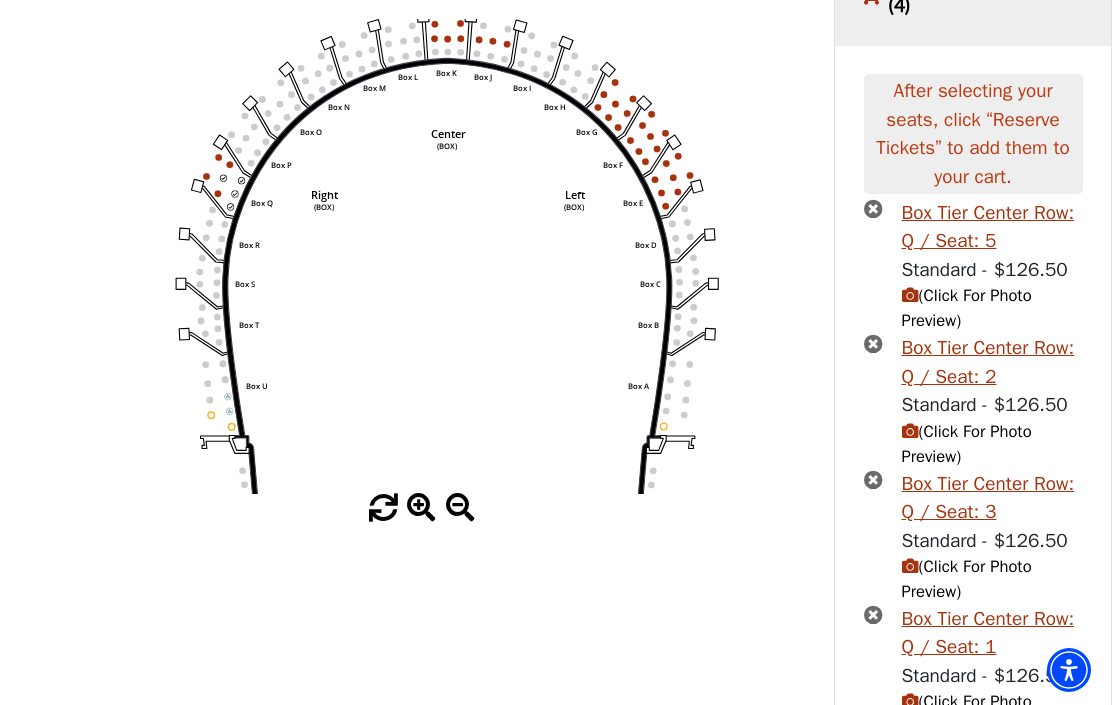 click 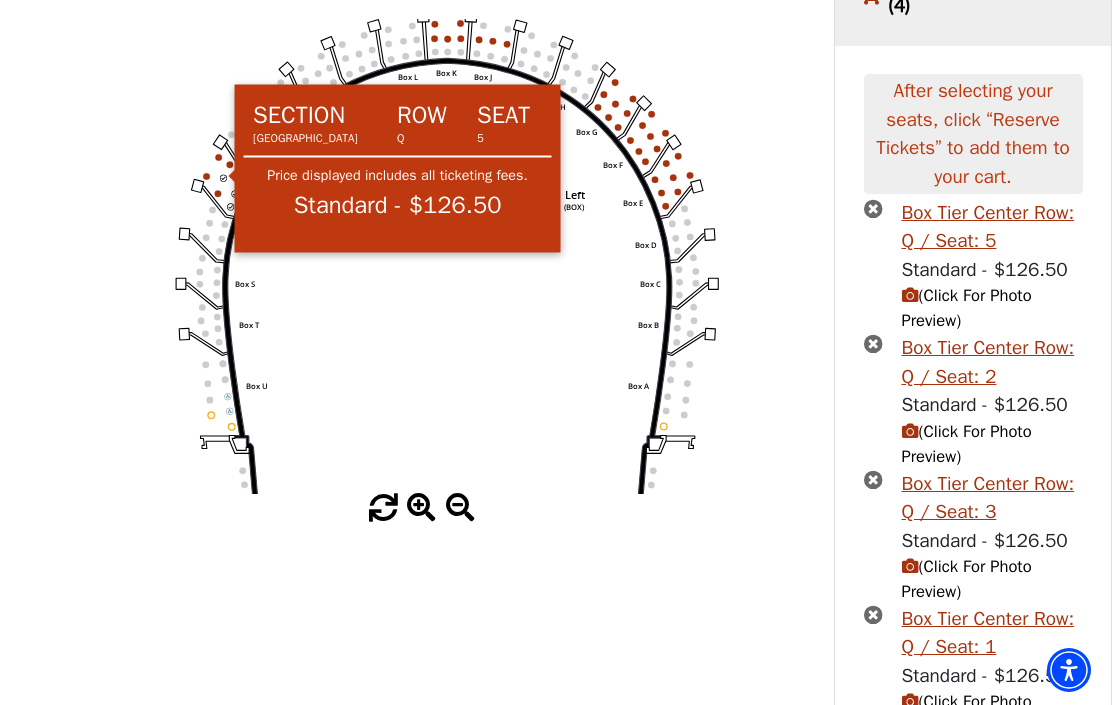 click on "Left   (BOX)   Right   (BOX)   Center   (BOX)   Box ZZ   Box U   Box T   Box S   Box R   Box Q   Box P   Box O   Box N   Box M   Box L   Box A   Box A   Box B   Box C   Box D   Box E   Box F   Box G   Box H   Box I   Box J   Box K" 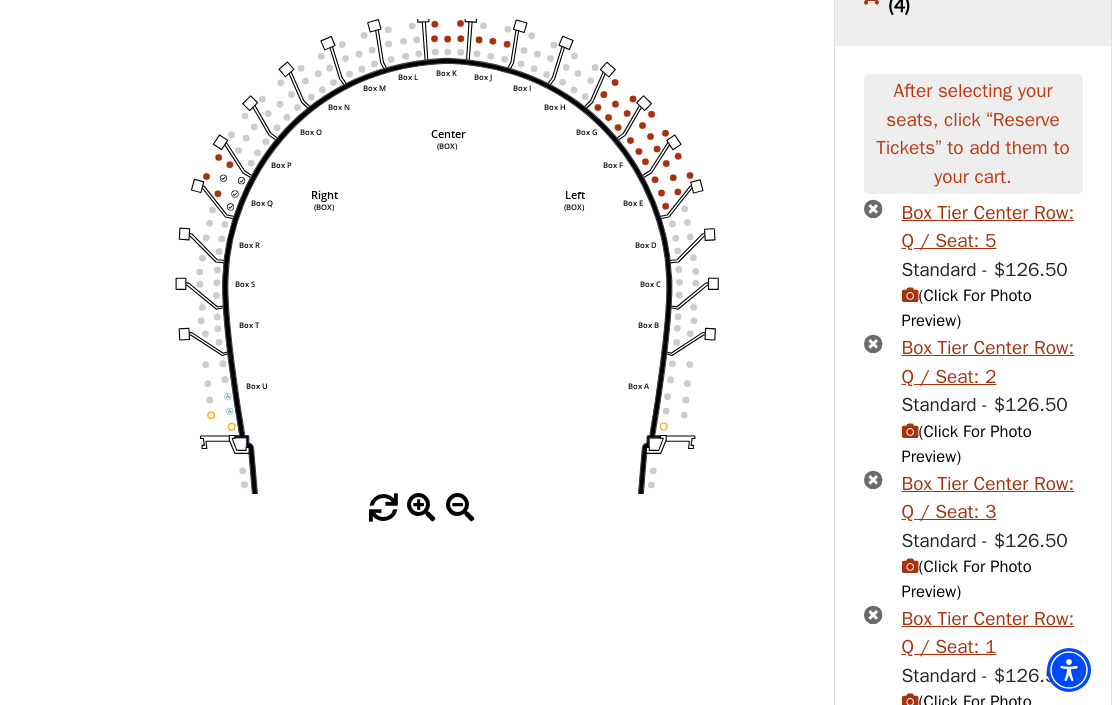 click 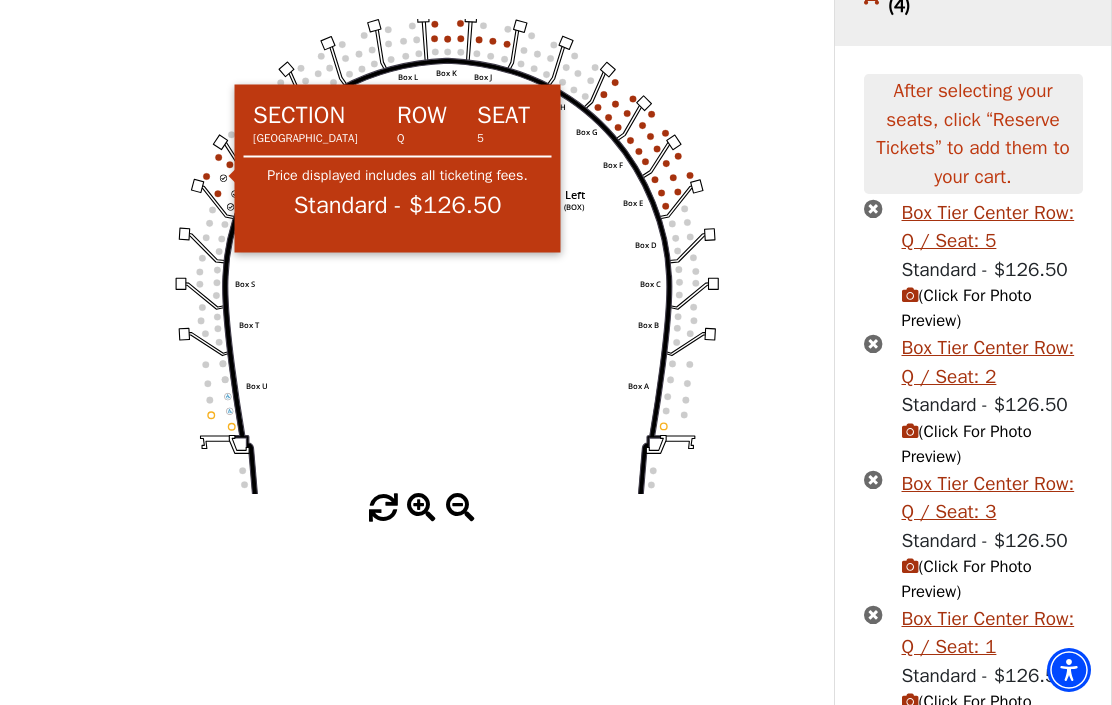 click 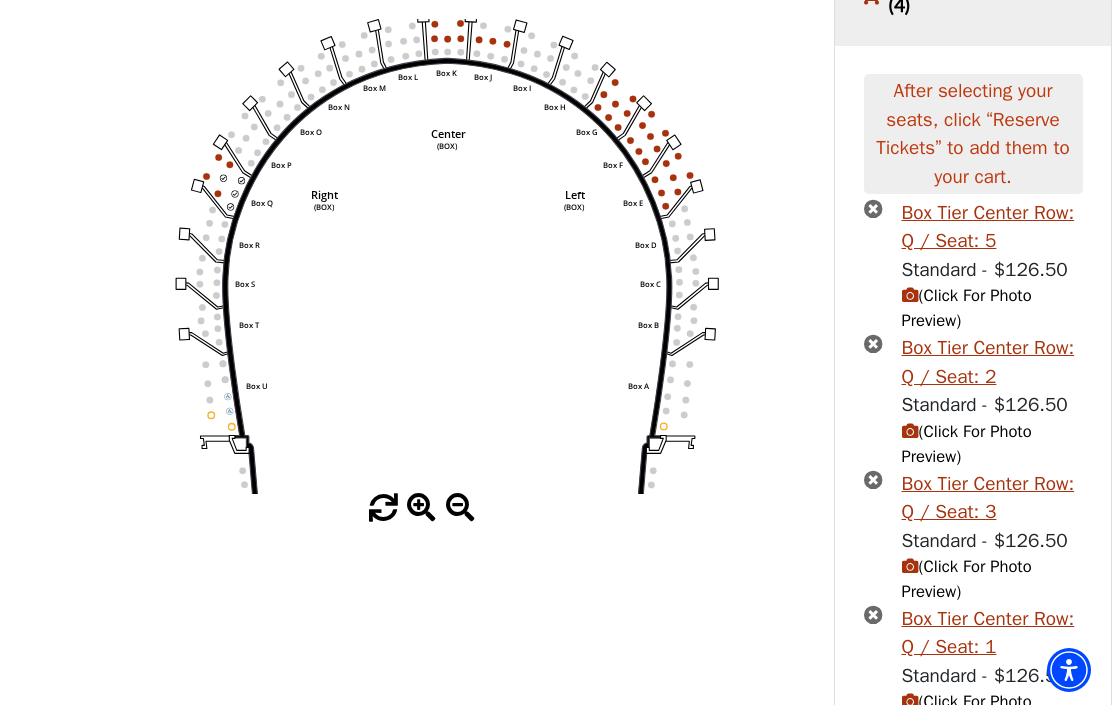 click on "Left   (BOX)   Right   (BOX)   Center   (BOX)   Box ZZ   Box U   Box T   Box S   Box R   Box Q   Box P   Box O   Box N   Box M   Box L   Box A   Box A   Box B   Box C   Box D   Box E   Box F   Box G   Box H   Box I   Box J   Box K" 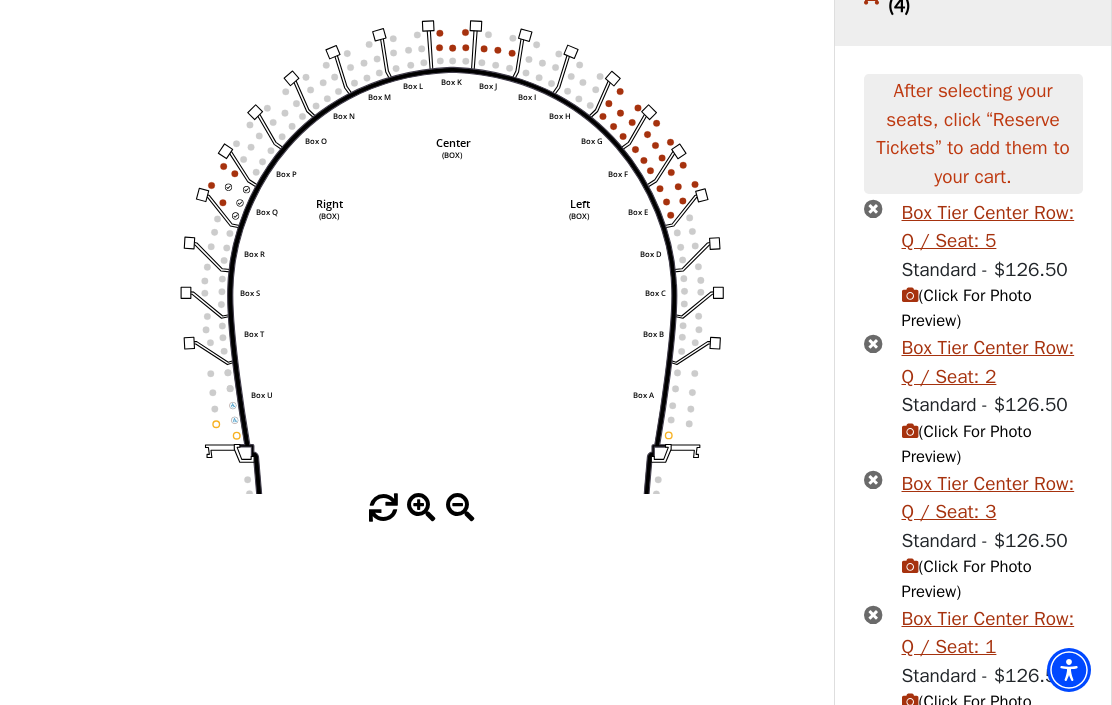 click on "Left   (BOX)   Right   (BOX)   Center   (BOX)   Box ZZ   Box U   Box T   Box S   Box R   Box Q   Box P   Box O   Box N   Box M   Box L   Box A   Box A   Box B   Box C   Box D   Box E   Box F   Box G   Box H   Box I   Box J   Box K" 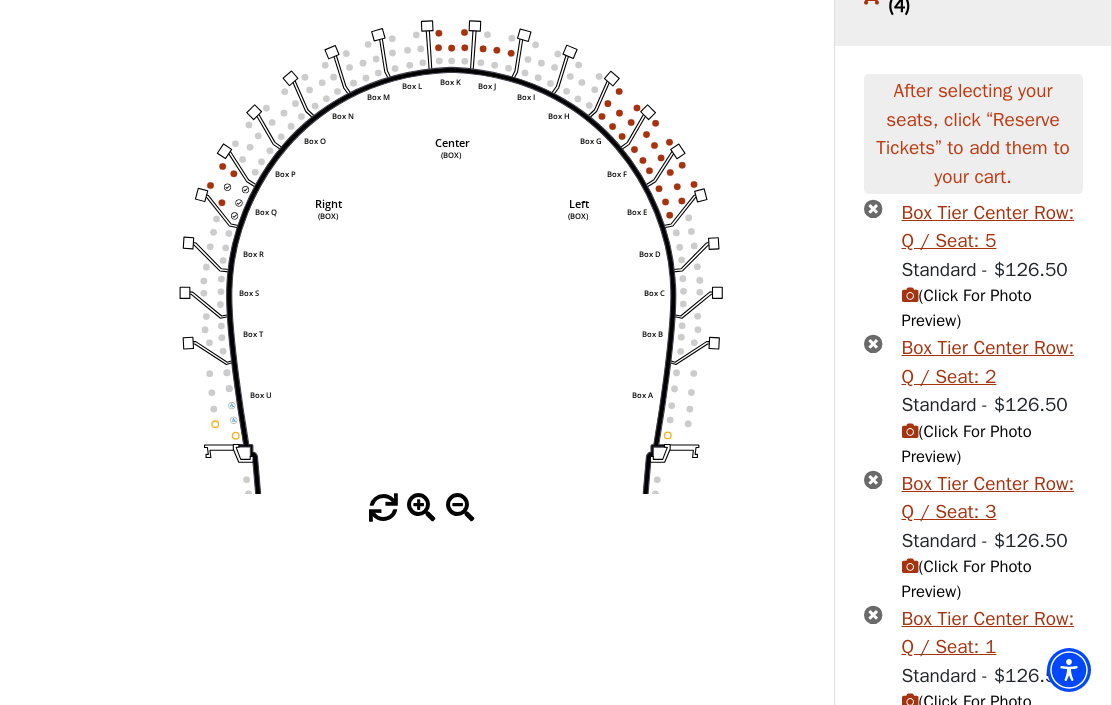 click 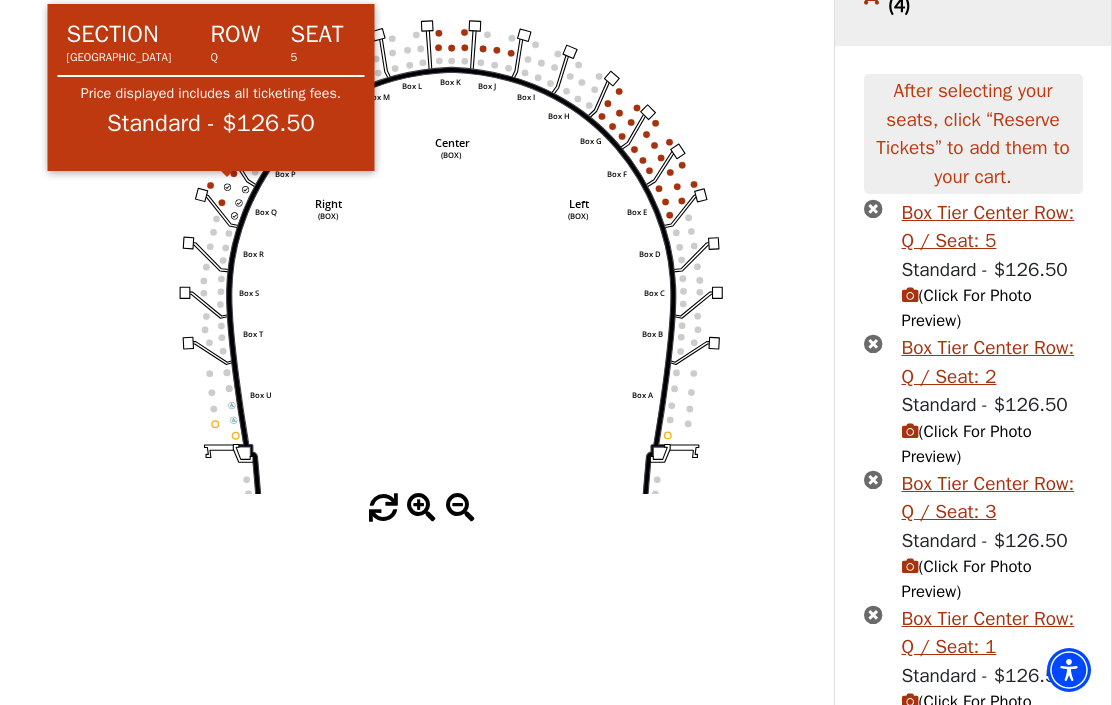 click on "Left   (BOX)   Right   (BOX)   Center   (BOX)   Box ZZ   Box U   Box T   Box S   Box R   Box Q   Box P   Box O   Box N   Box M   Box L   Box A   Box A   Box B   Box C   Box D   Box E   Box F   Box G   Box H   Box I   Box J   Box K" 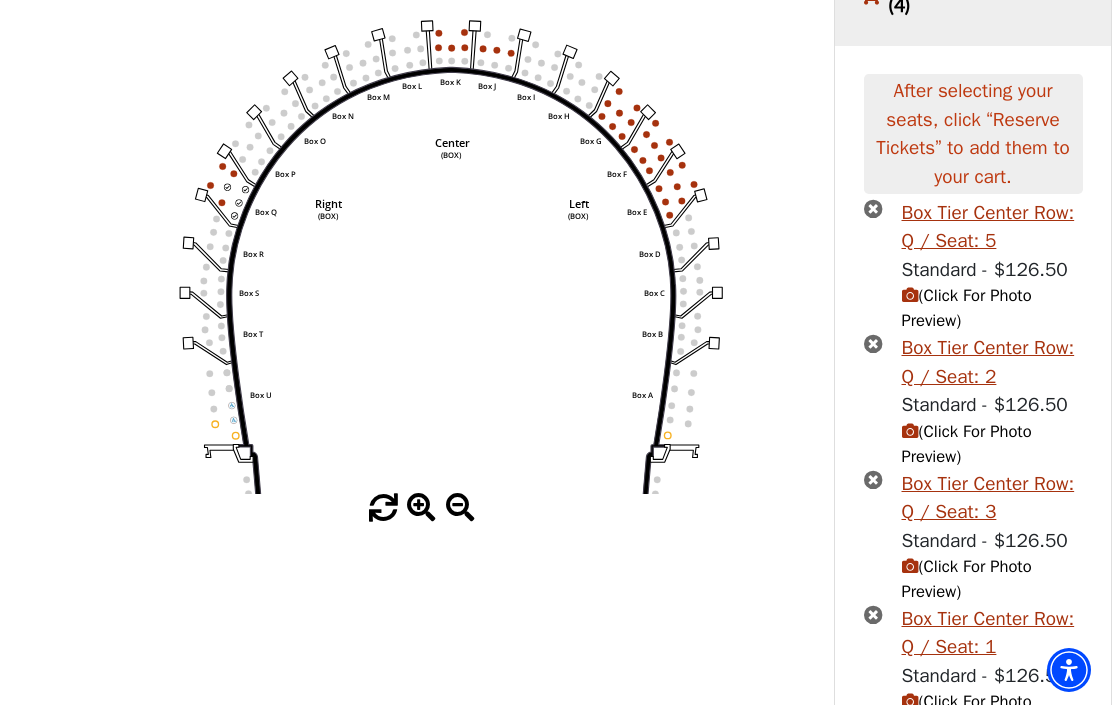 click 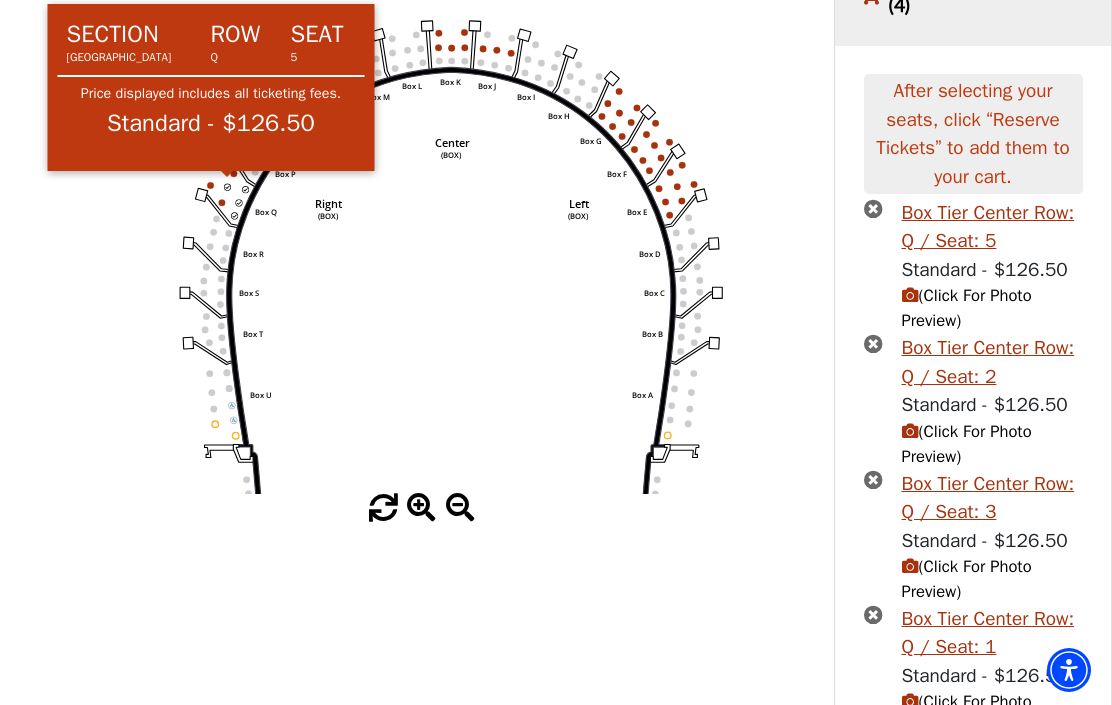 click on "Left   (BOX)   Right   (BOX)   Center   (BOX)   Box ZZ   Box U   Box T   Box S   Box R   Box Q   Box P   Box O   Box N   Box M   Box L   Box A   Box A   Box B   Box C   Box D   Box E   Box F   Box G   Box H   Box I   Box J   Box K" 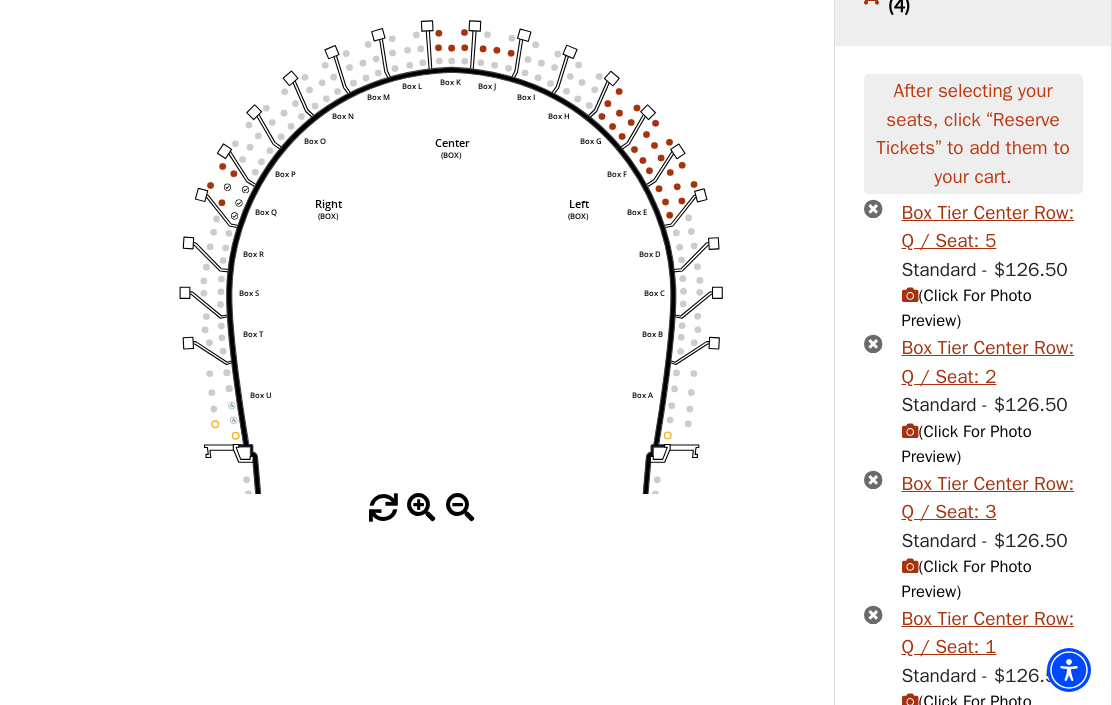 click on "Left   (BOX)   Right   (BOX)   Center   (BOX)   Box ZZ   Box U   Box T   Box S   Box R   Box Q   Box P   Box O   Box N   Box M   Box L   Box A   Box A   Box B   Box C   Box D   Box E   Box F   Box G   Box H   Box I   Box J   Box K" 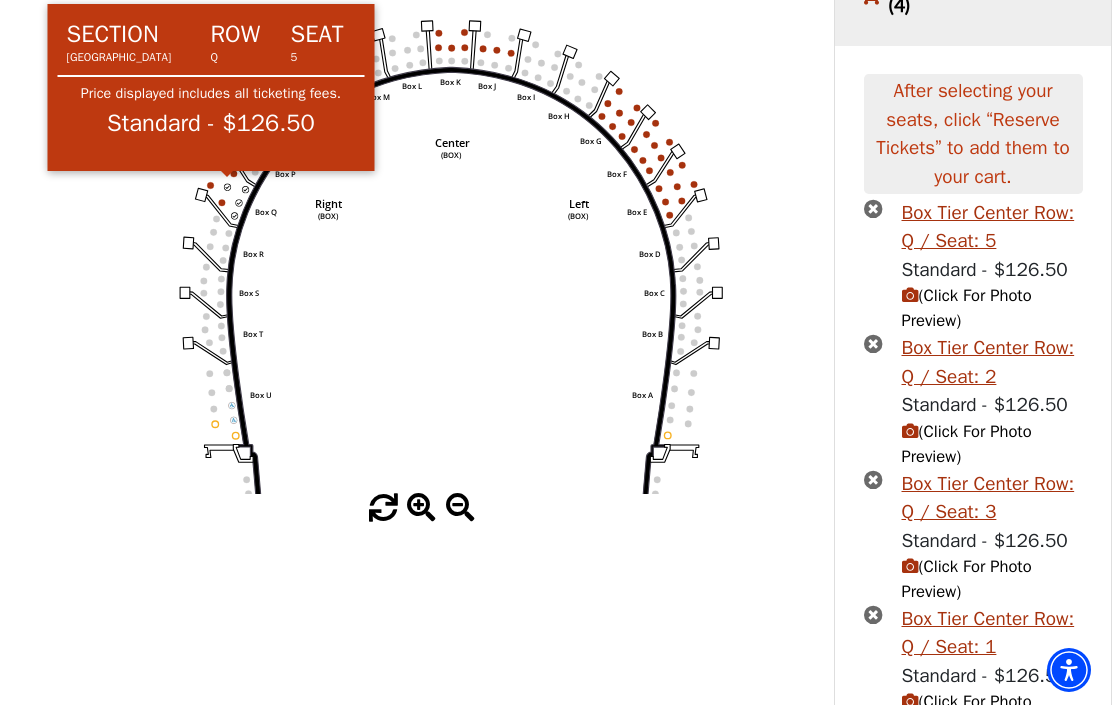 click on "Left   (BOX)   Right   (BOX)   Center   (BOX)   Box ZZ   Box U   Box T   Box S   Box R   Box Q   Box P   Box O   Box N   Box M   Box L   Box A   Box A   Box B   Box C   Box D   Box E   Box F   Box G   Box H   Box I   Box J   Box K" 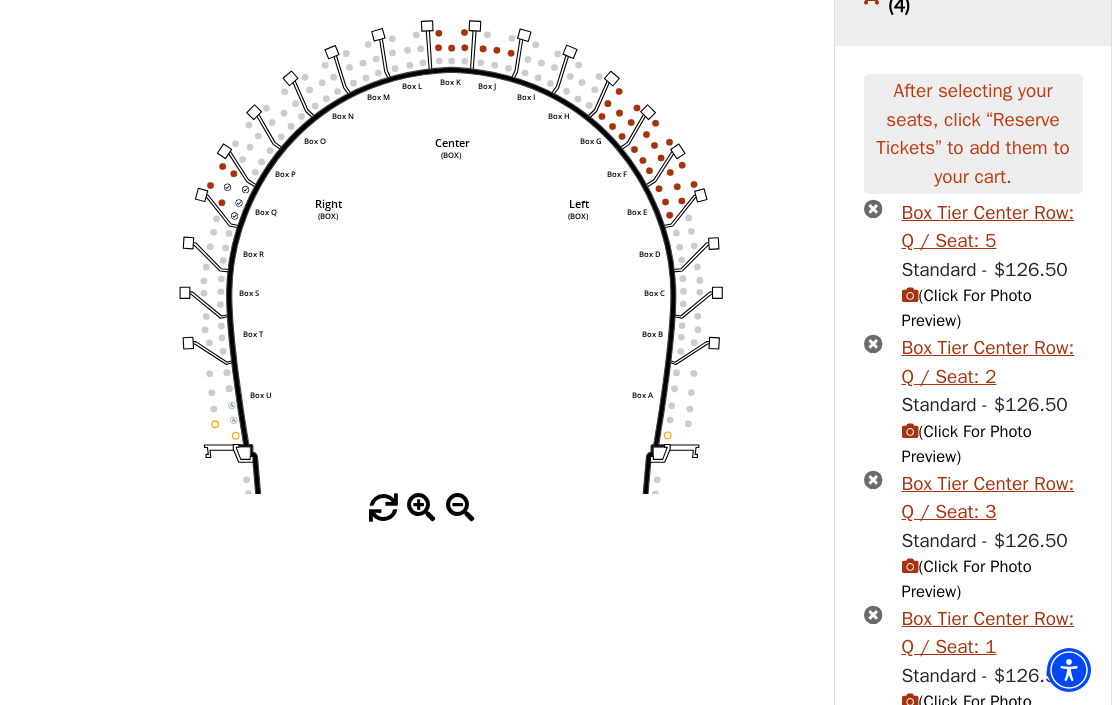 click on "Left   (BOX)   Right   (BOX)   Center   (BOX)   Box ZZ   Box U   Box T   Box S   Box R   Box Q   Box P   Box O   Box N   Box M   Box L   Box A   Box A   Box B   Box C   Box D   Box E   Box F   Box G   Box H   Box I   Box J   Box K" 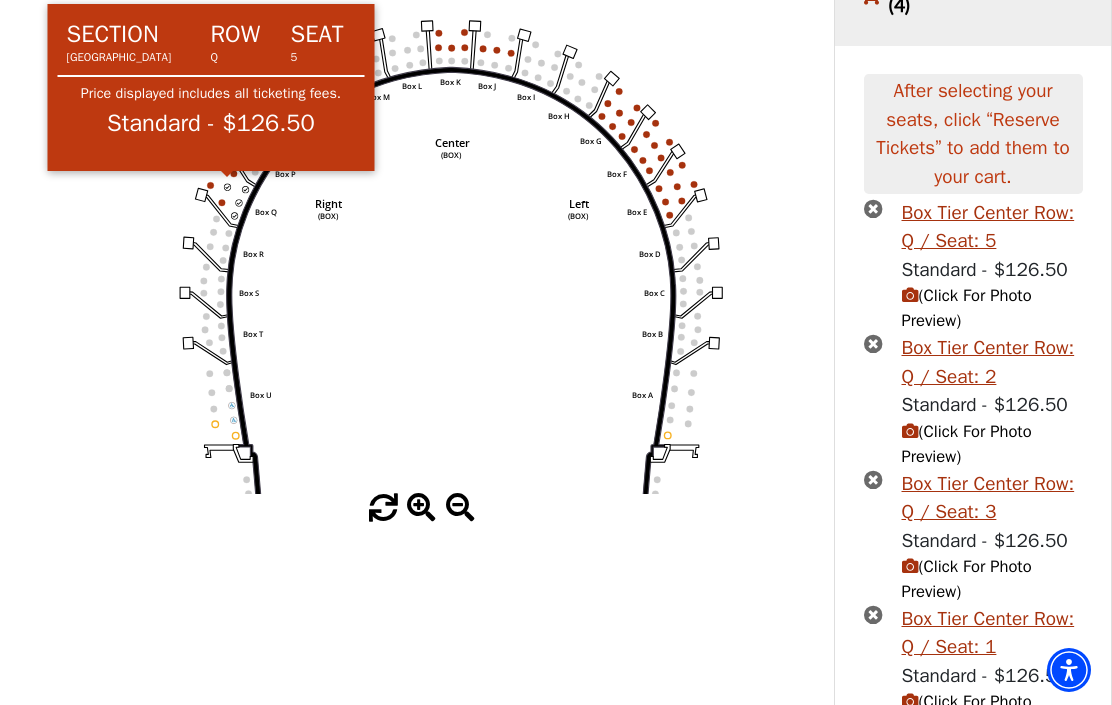 click on "Left   (BOX)   Right   (BOX)   Center   (BOX)   Box ZZ   Box U   Box T   Box S   Box R   Box Q   Box P   Box O   Box N   Box M   Box L   Box A   Box A   Box B   Box C   Box D   Box E   Box F   Box G   Box H   Box I   Box J   Box K" 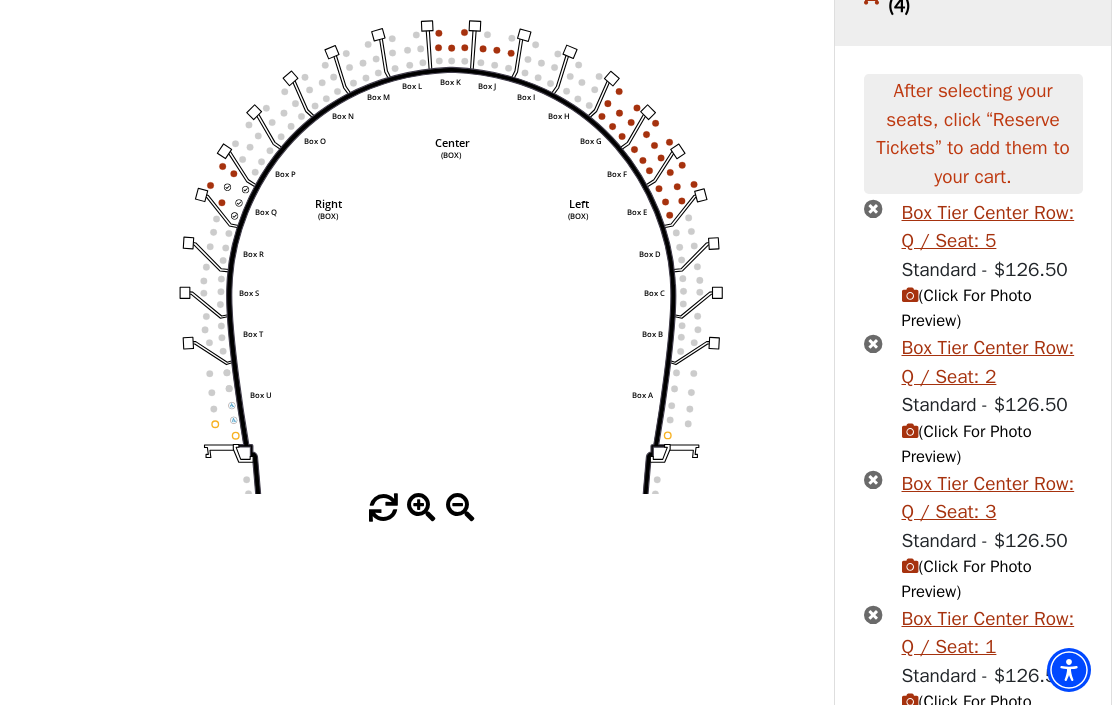 click 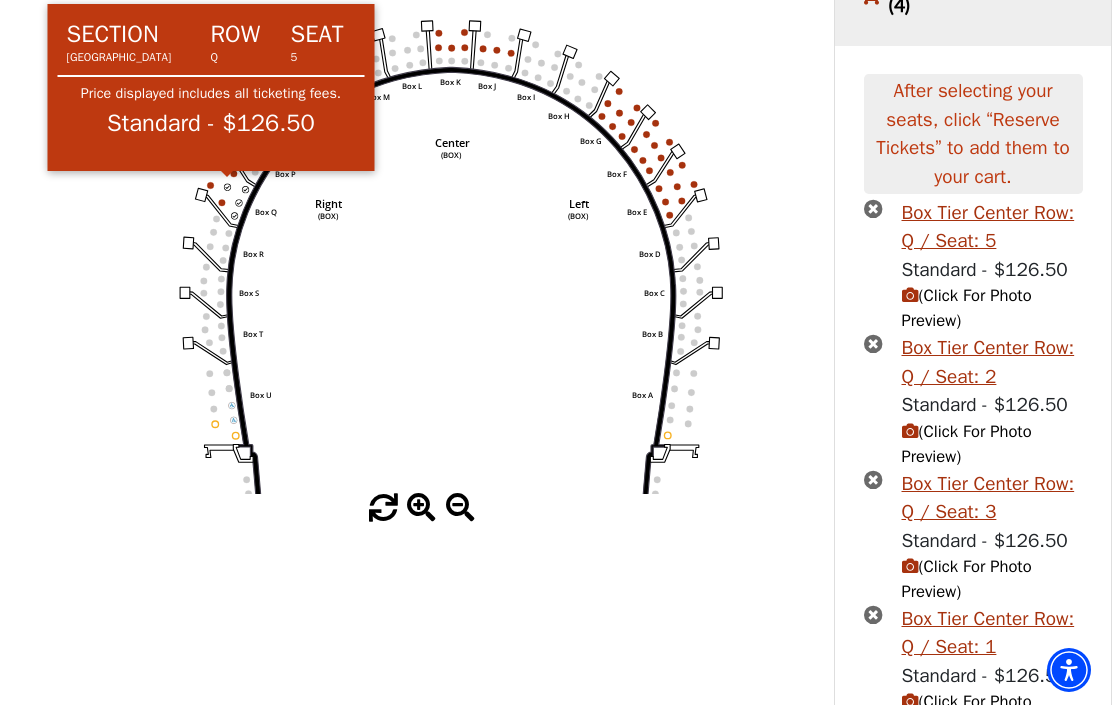 click on "Left   (BOX)   Right   (BOX)   Center   (BOX)   Box ZZ   Box U   Box T   Box S   Box R   Box Q   Box P   Box O   Box N   Box M   Box L   Box A   Box A   Box B   Box C   Box D   Box E   Box F   Box G   Box H   Box I   Box J   Box K" 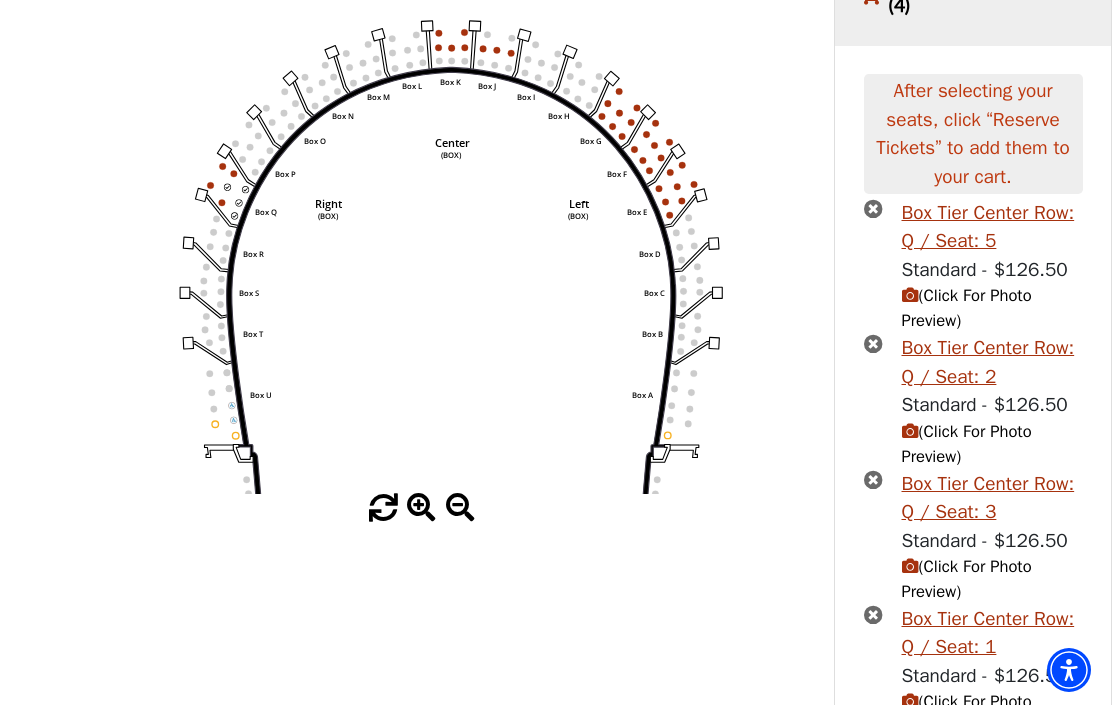 click on "Left   (BOX)   Right   (BOX)   Center   (BOX)   Box ZZ   Box U   Box T   Box S   Box R   Box Q   Box P   Box O   Box N   Box M   Box L   Box A   Box A   Box B   Box C   Box D   Box E   Box F   Box G   Box H   Box I   Box J   Box K" 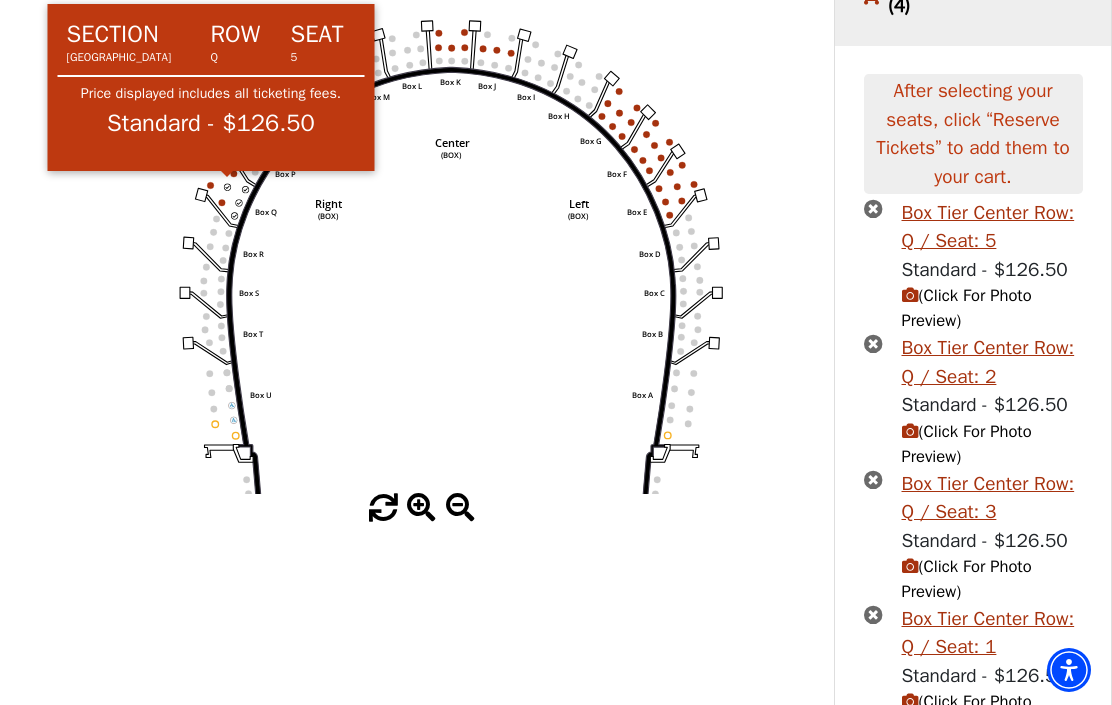 click on "Left   (BOX)   Right   (BOX)   Center   (BOX)   Box ZZ   Box U   Box T   Box S   Box R   Box Q   Box P   Box O   Box N   Box M   Box L   Box A   Box A   Box B   Box C   Box D   Box E   Box F   Box G   Box H   Box I   Box J   Box K" 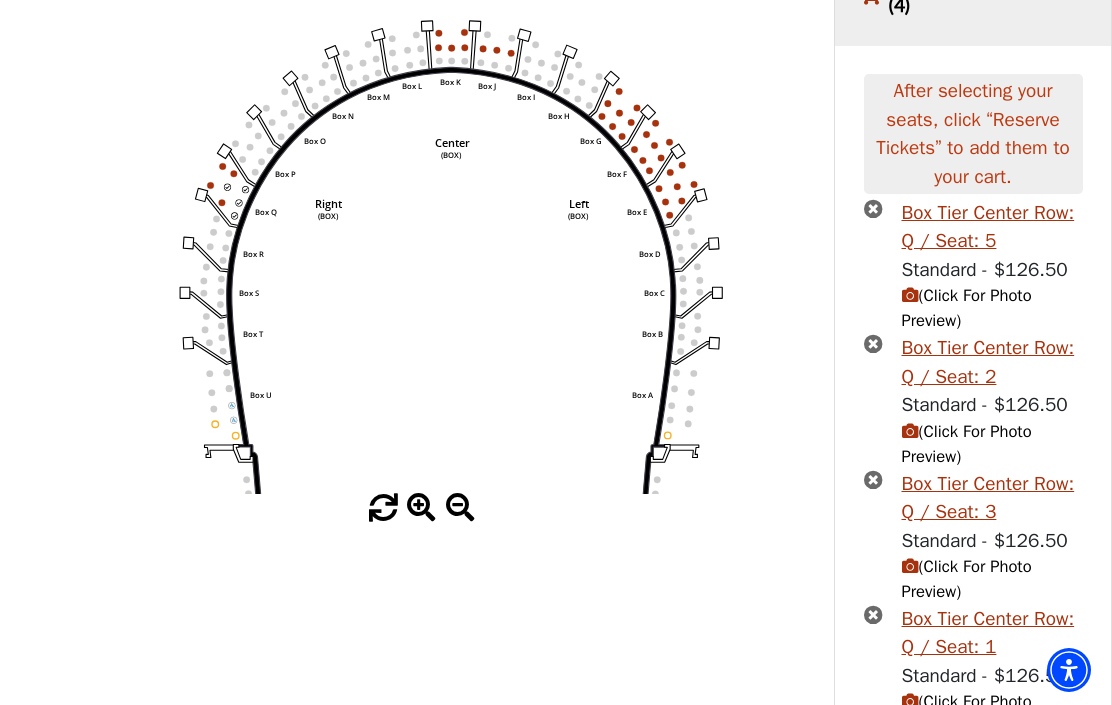 click on "Left   (BOX)   Right   (BOX)   Center   (BOX)   Box ZZ   Box U   Box T   Box S   Box R   Box Q   Box P   Box O   Box N   Box M   Box L   Box A   Box A   Box B   Box C   Box D   Box E   Box F   Box G   Box H   Box I   Box J   Box K" 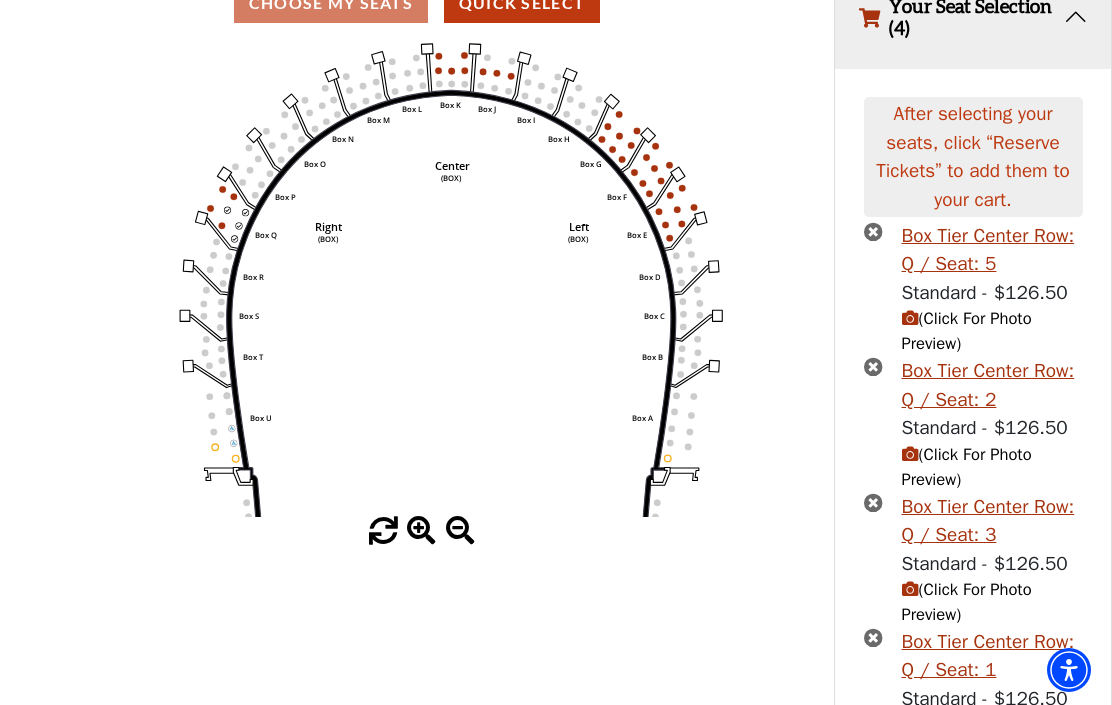 scroll, scrollTop: 207, scrollLeft: 0, axis: vertical 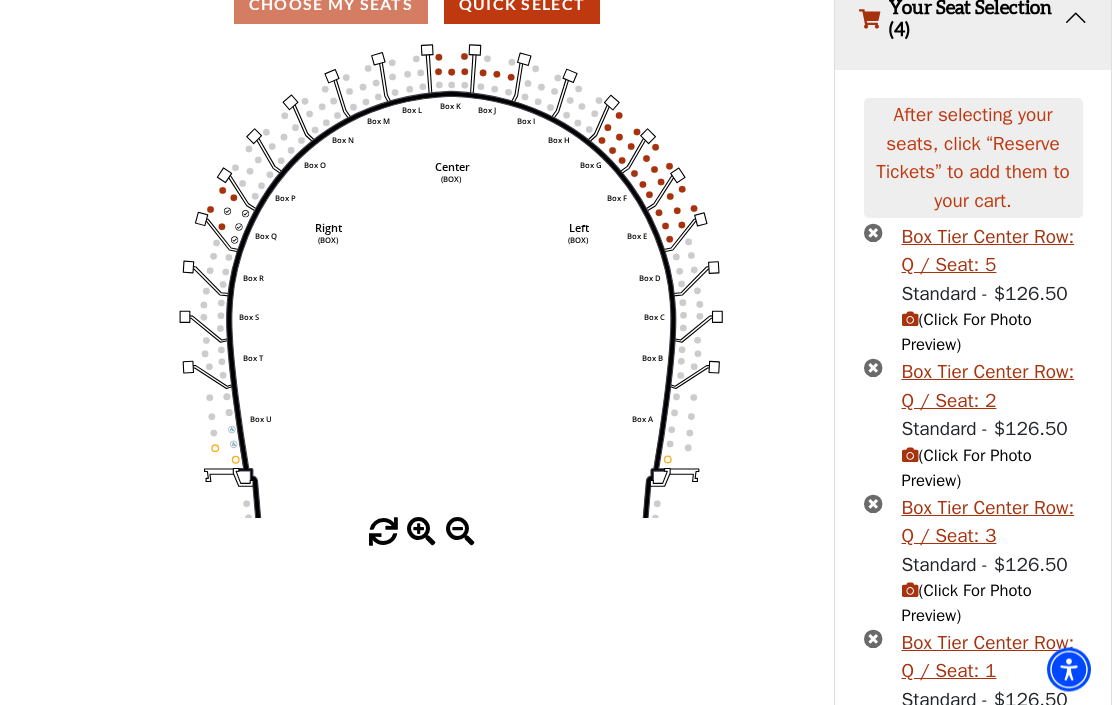 click at bounding box center [873, 233] 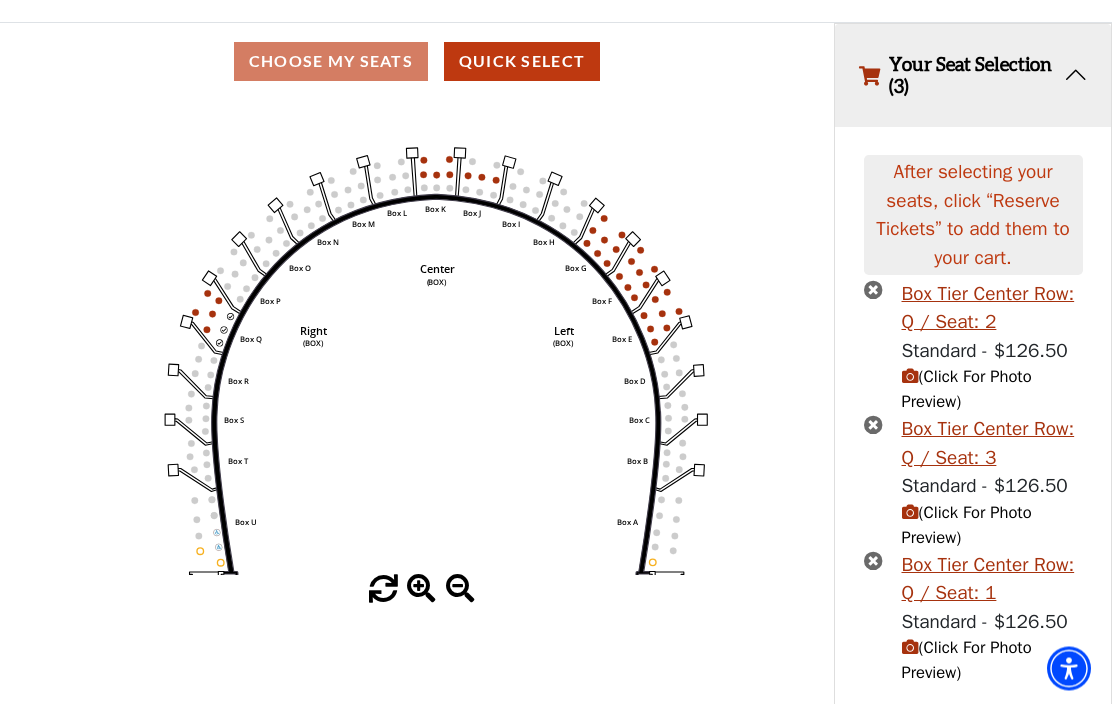 scroll, scrollTop: 149, scrollLeft: 0, axis: vertical 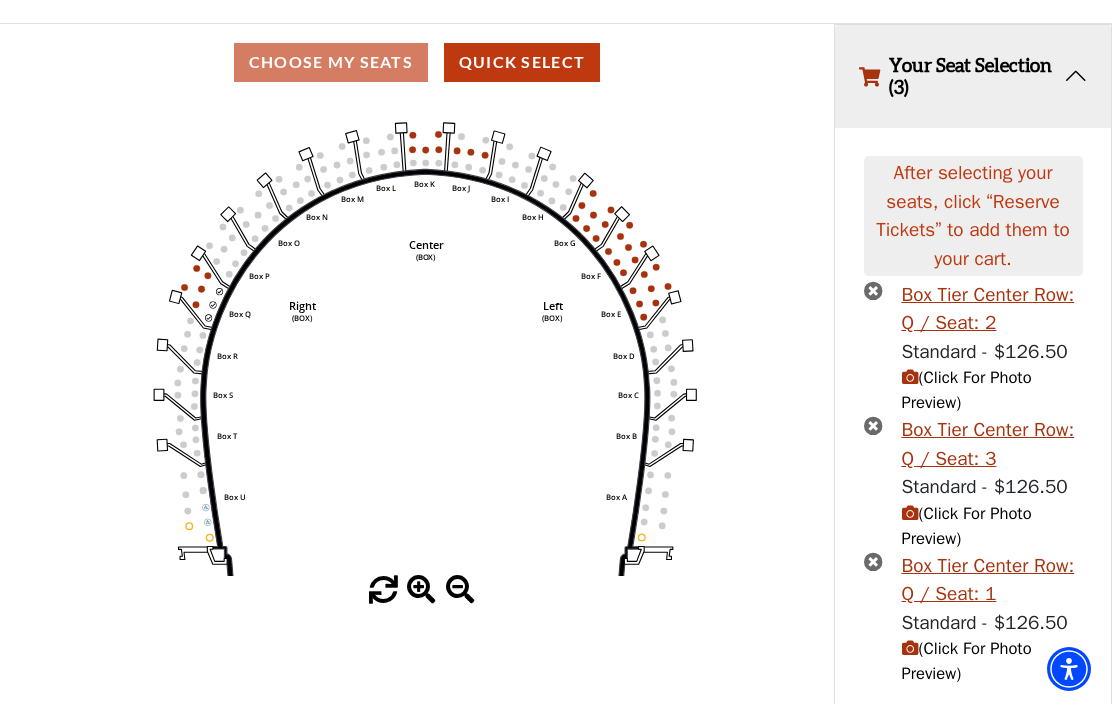 click on "Reserve Tickets" at bounding box center [973, 735] 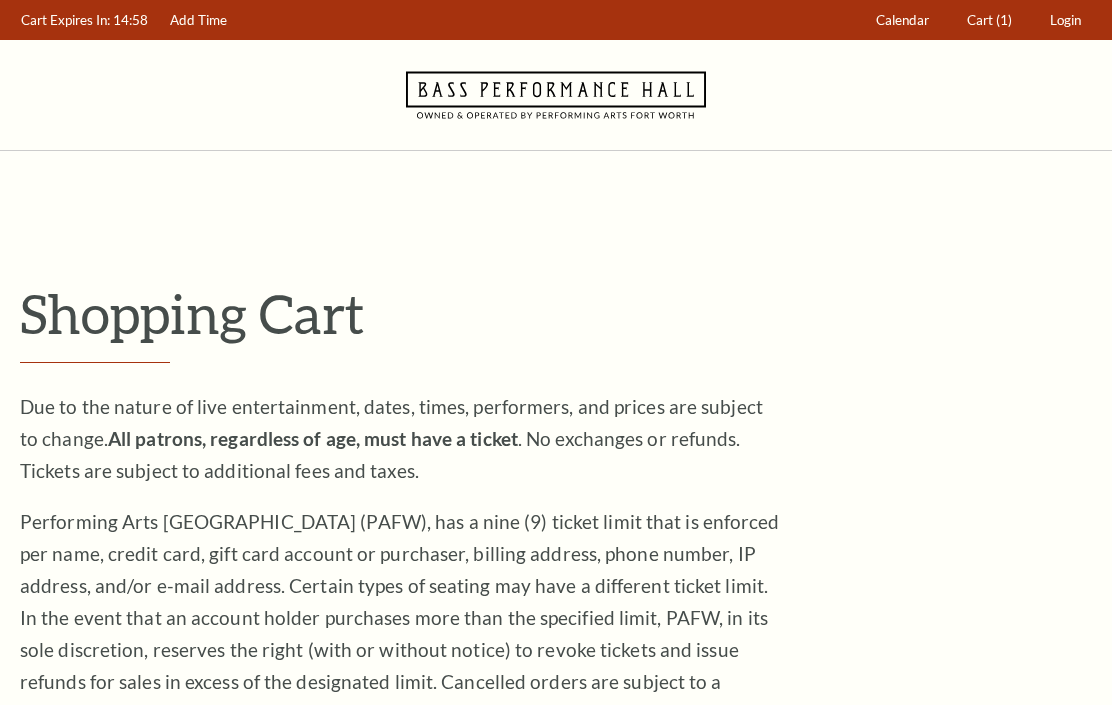 scroll, scrollTop: 0, scrollLeft: 0, axis: both 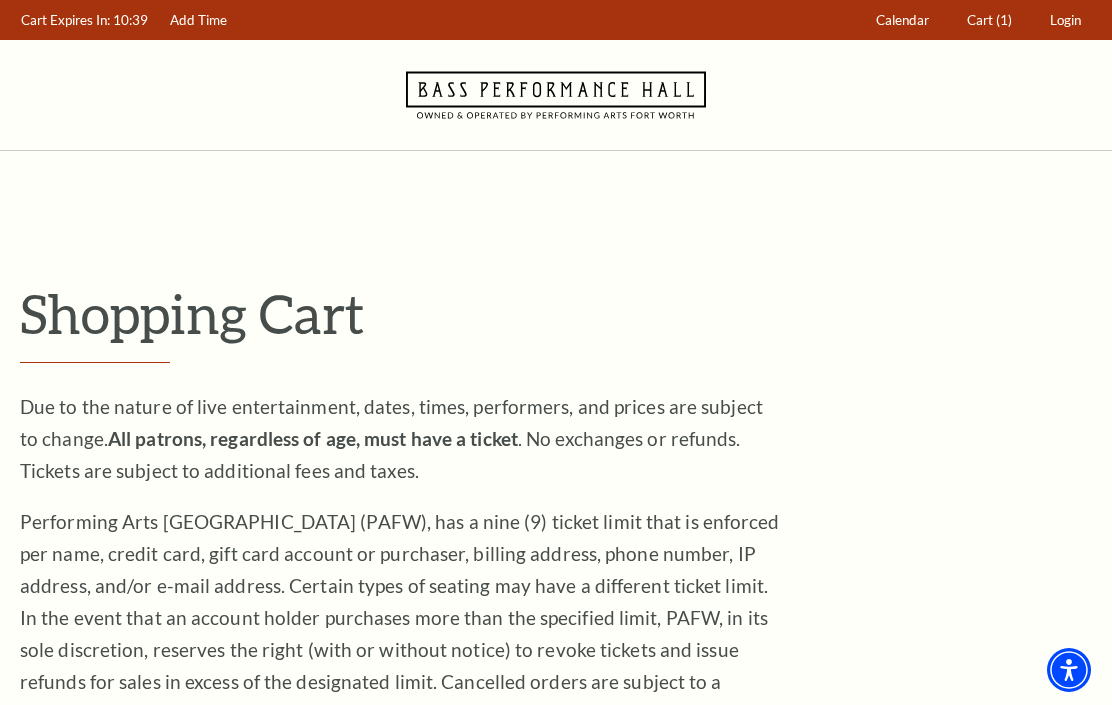 click on "Cart" at bounding box center [980, 20] 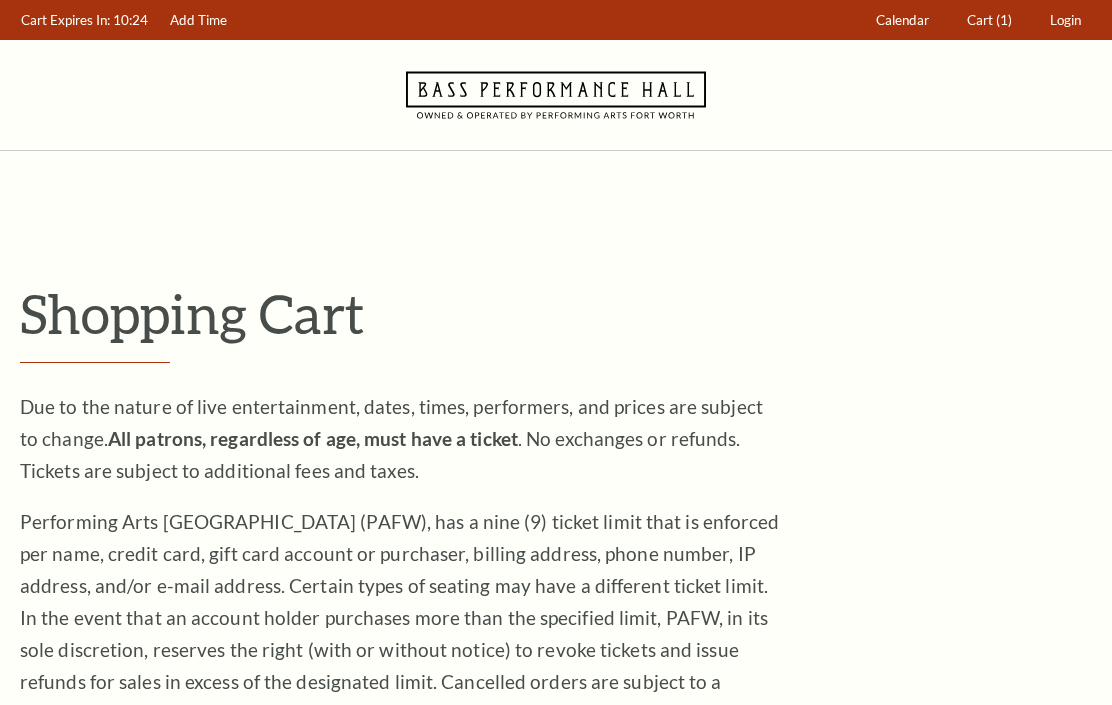 scroll, scrollTop: 0, scrollLeft: 0, axis: both 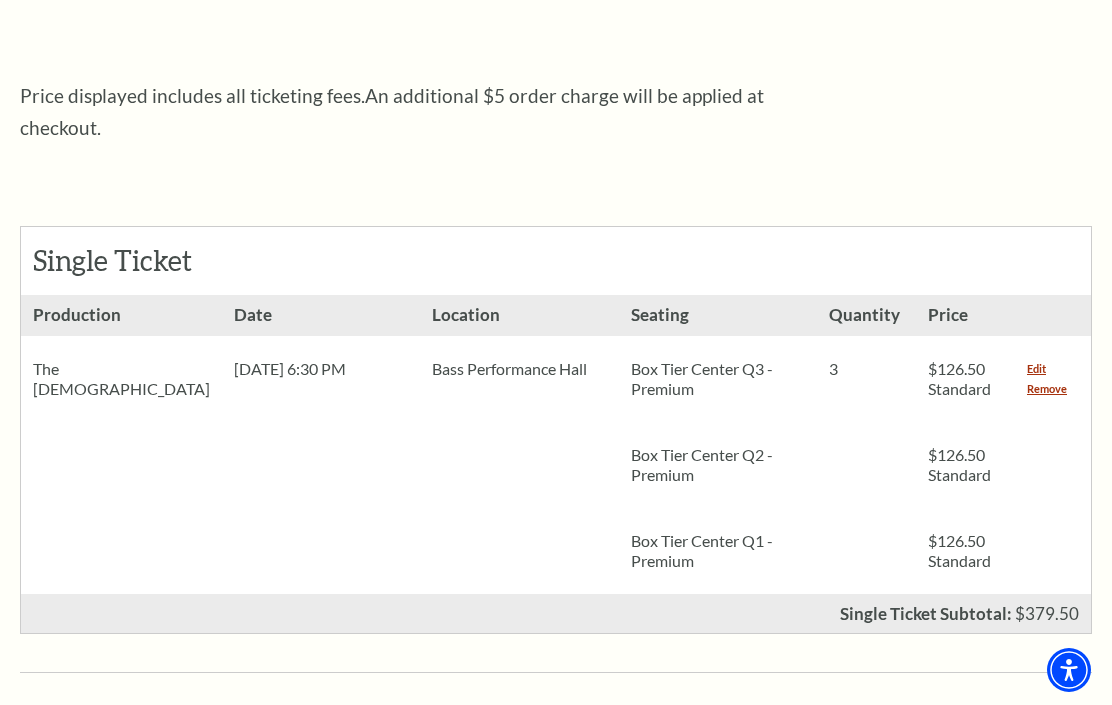 click on "Edit" at bounding box center [1036, 369] 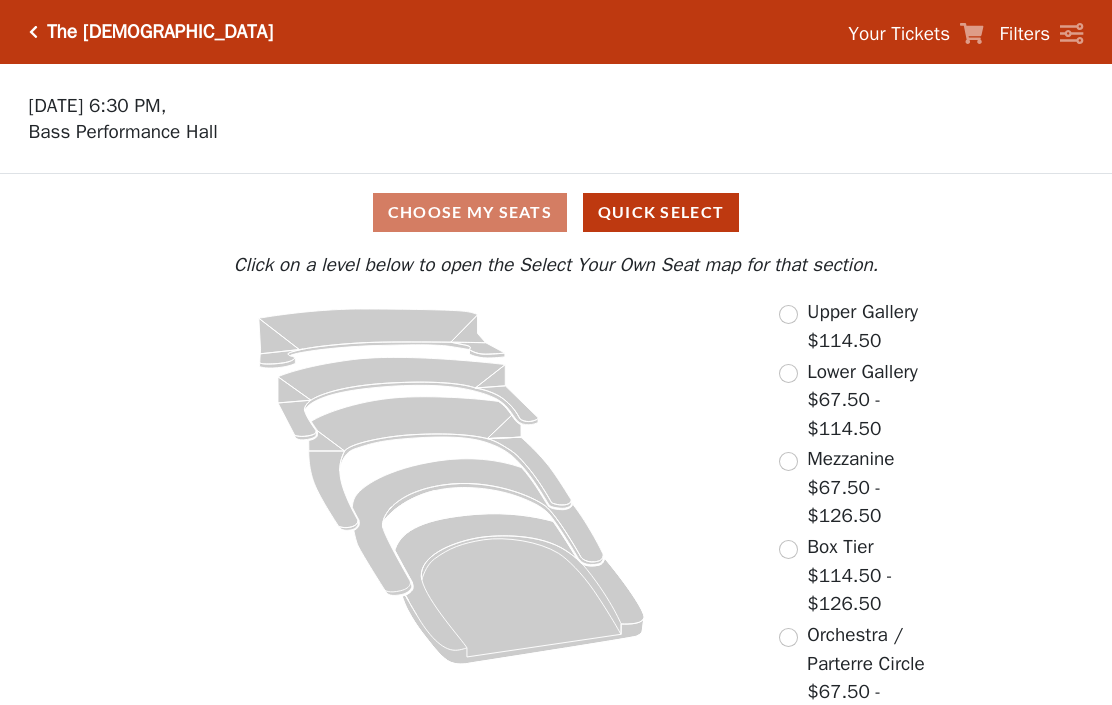 scroll, scrollTop: 0, scrollLeft: 0, axis: both 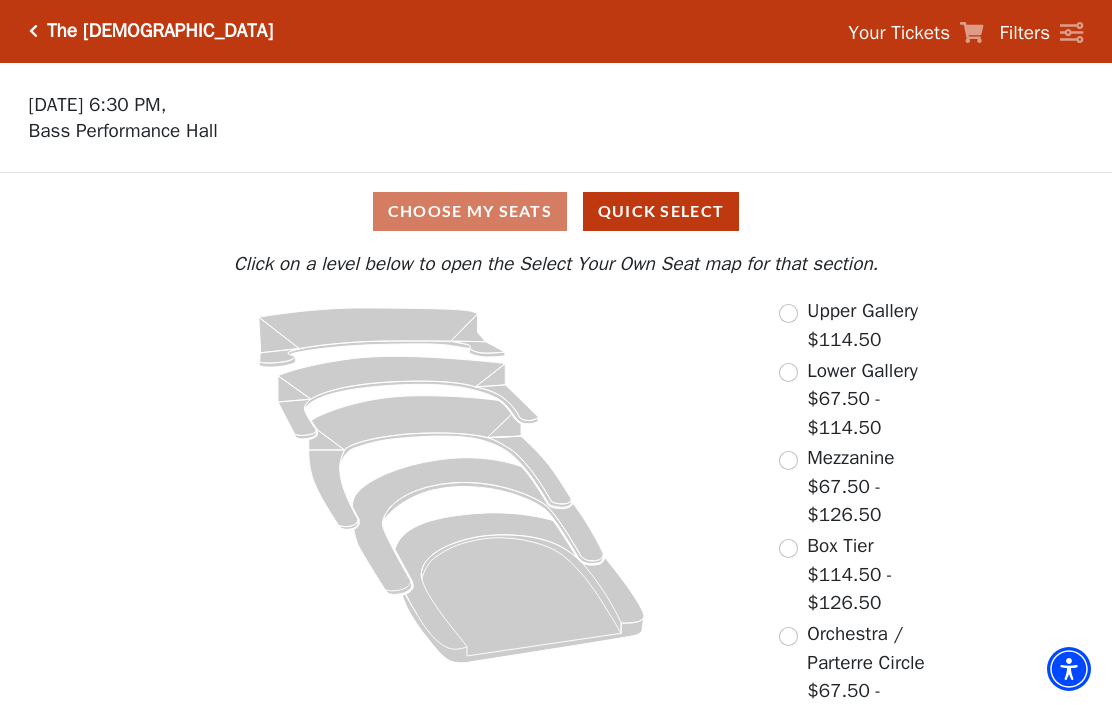 click 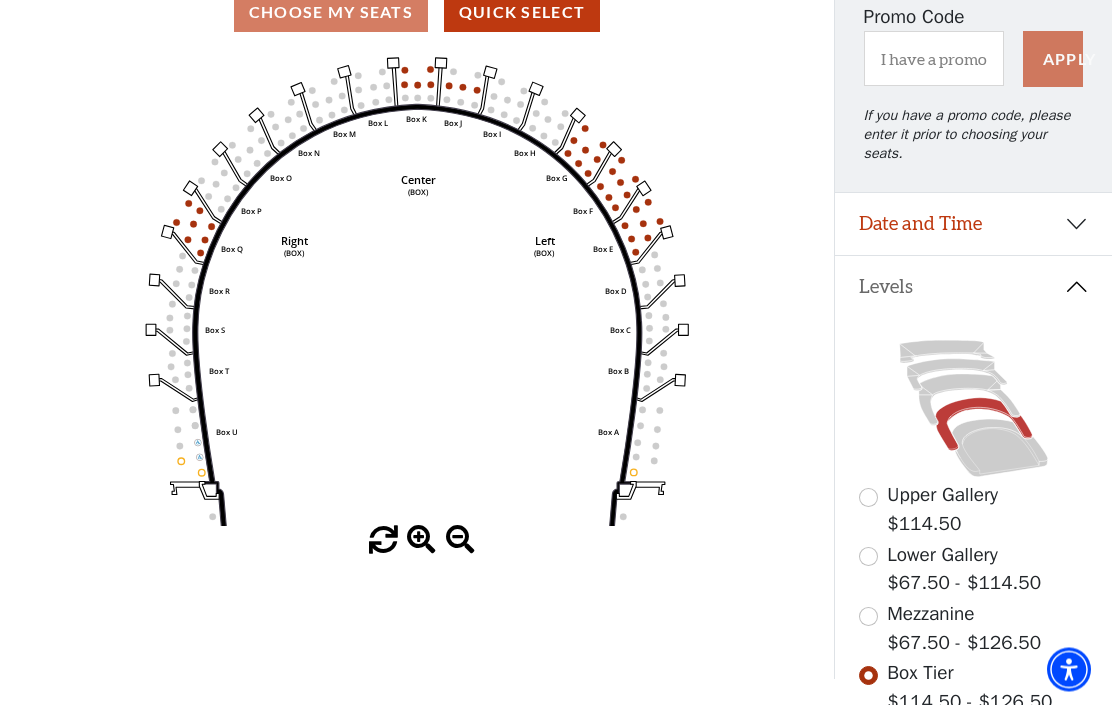 scroll, scrollTop: 213, scrollLeft: 0, axis: vertical 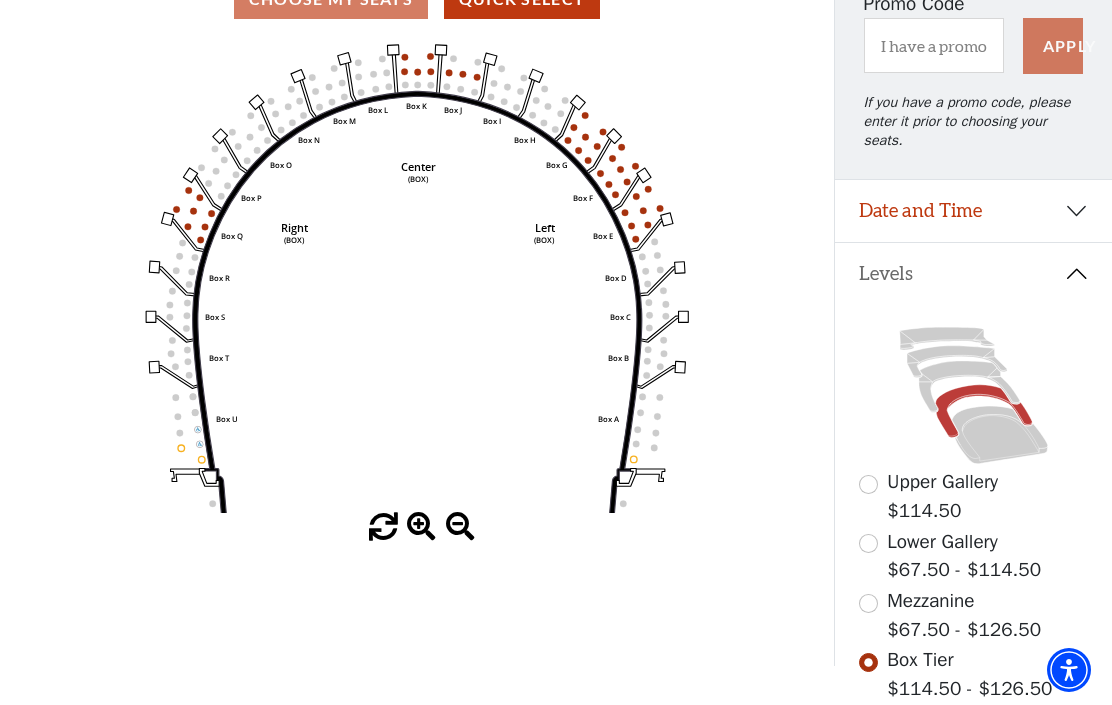 click on "Left   (BOX)   Right   (BOX)   Center   (BOX)   Box ZZ   Box U   Box T   Box S   Box R   Box Q   Box P   Box O   Box N   Box M   Box L   Box A   Box A   Box B   Box C   Box D   Box E   Box F   Box G   Box H   Box I   Box J   Box K" 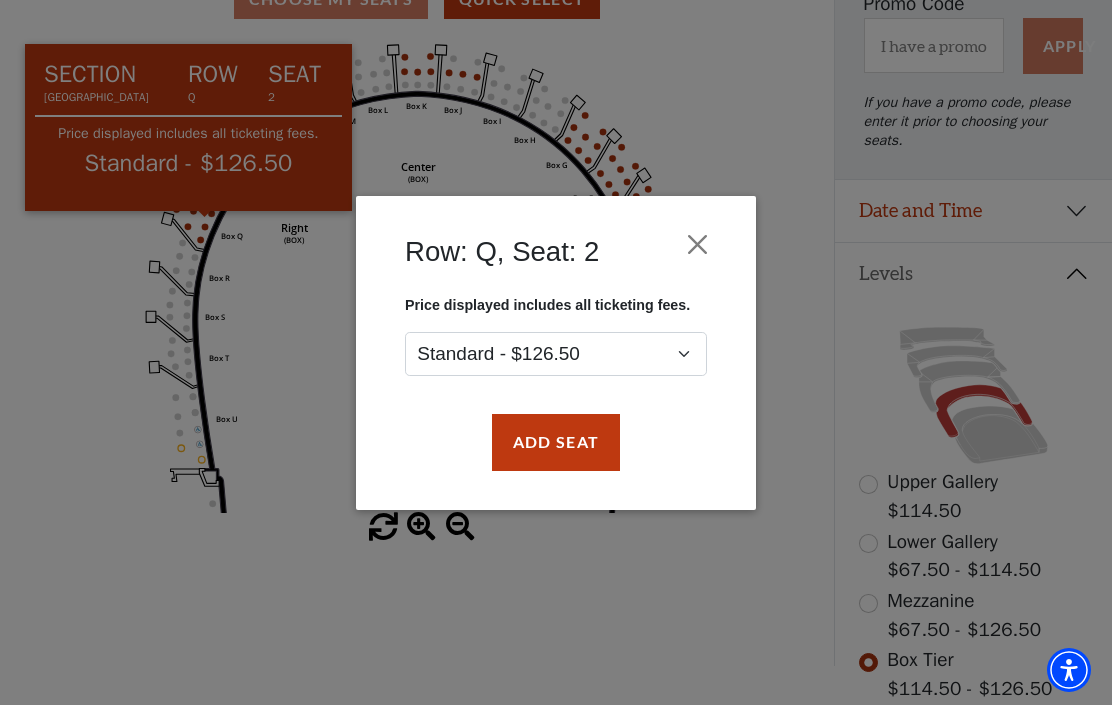 click on "Add Seat" at bounding box center [556, 442] 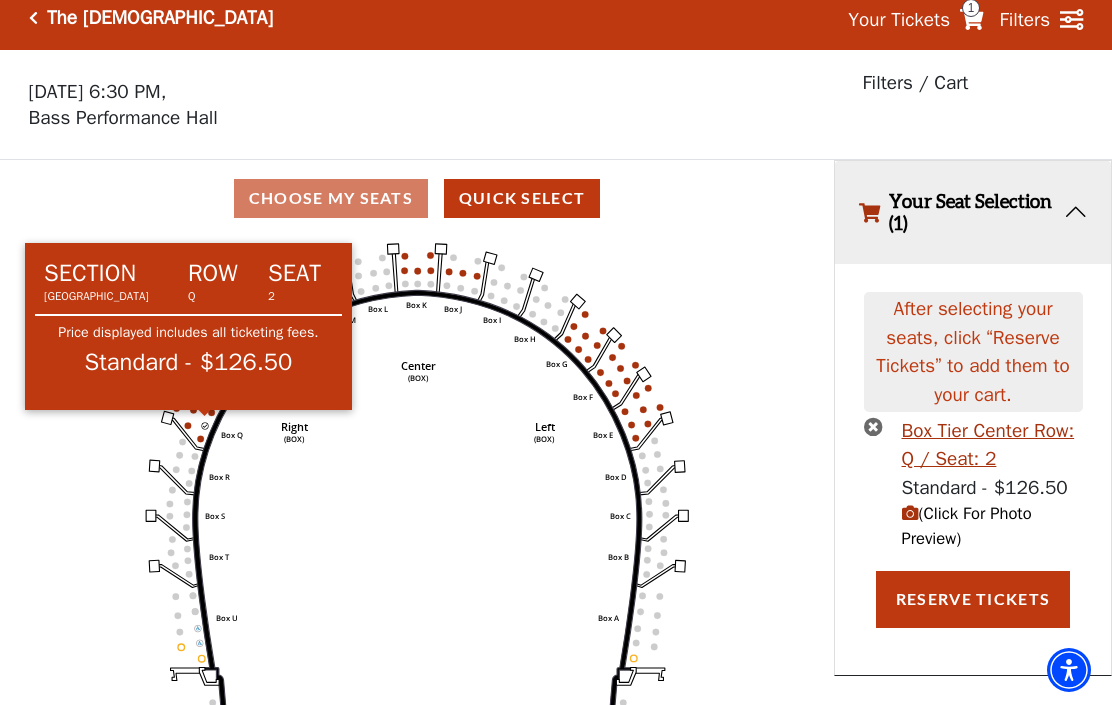 scroll, scrollTop: 0, scrollLeft: 0, axis: both 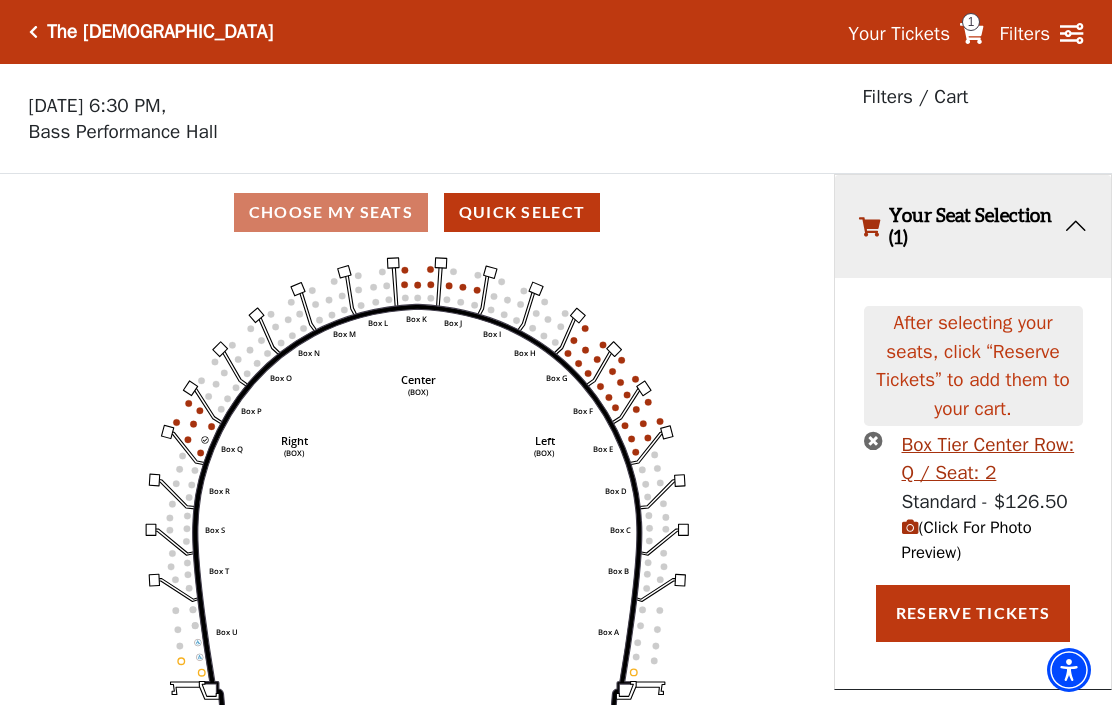 click on "Reserve Tickets" at bounding box center (973, 613) 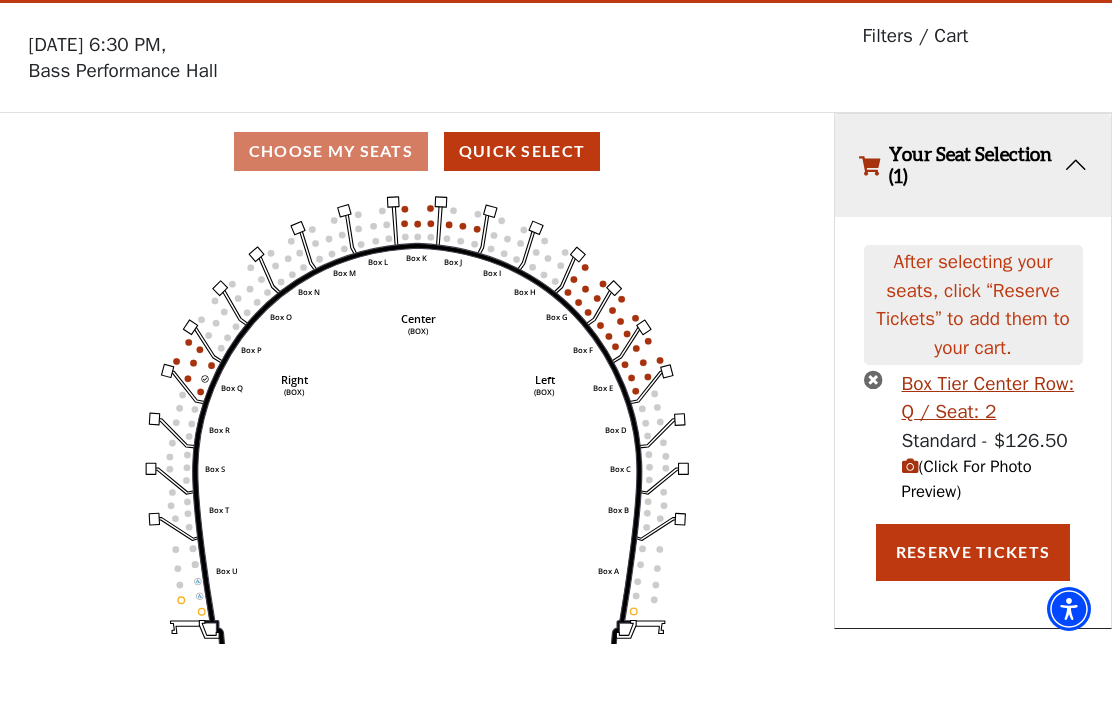 scroll, scrollTop: 78, scrollLeft: 0, axis: vertical 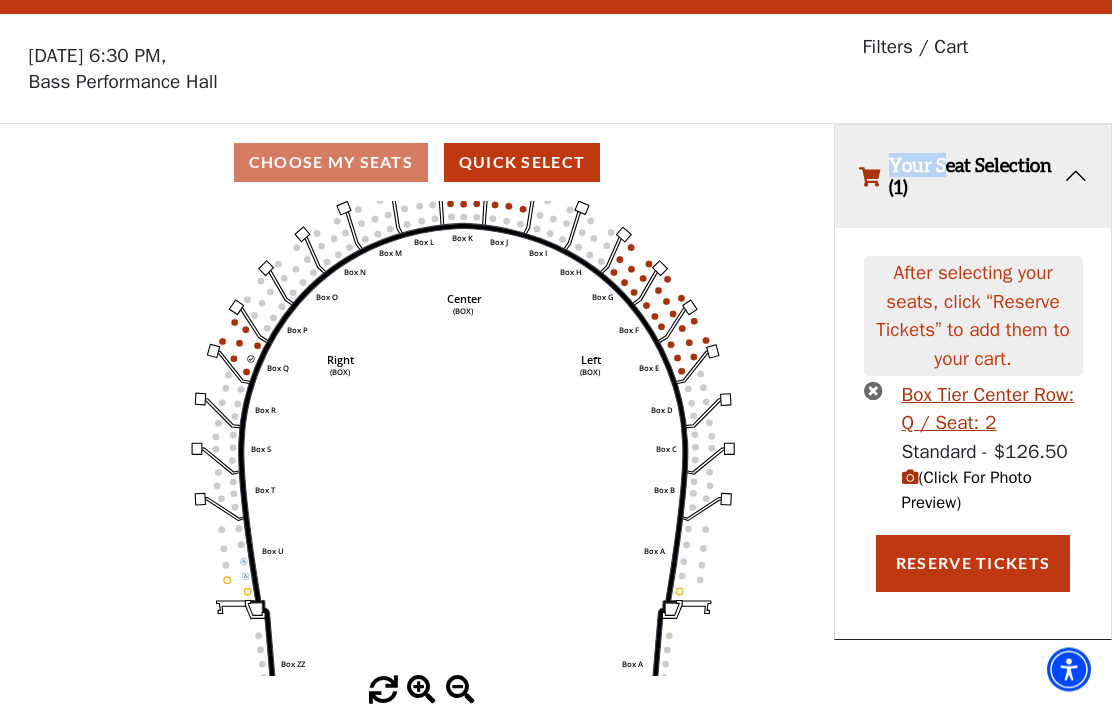click on "Left   (BOX)   Right   (BOX)   Center   (BOX)   Box ZZ   Box U   Box T   Box S   Box R   Box Q   Box P   Box O   Box N   Box M   Box L   Box A   Box A   Box B   Box C   Box D   Box E   Box F   Box G   Box H   Box I   Box J   Box K" 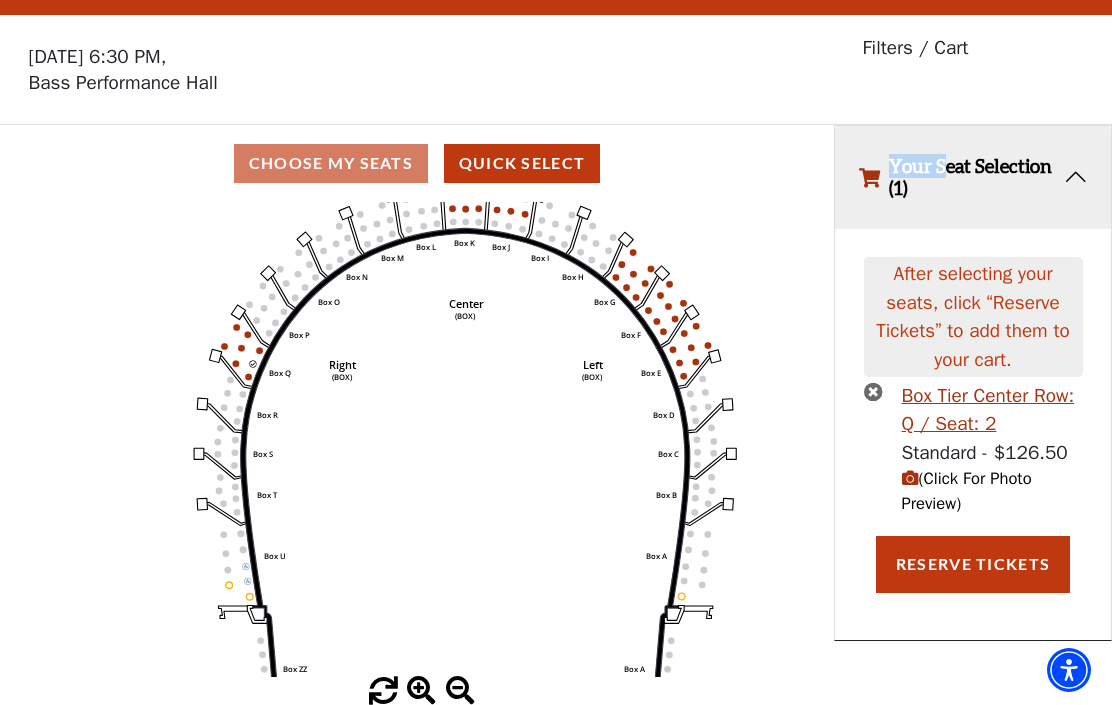 click on "Your Seat Selection (1)
After selecting your seats, click “Reserve Tickets” to add them to your cart.
Box Tier Center Row: Q / Seat: 2
Standard - $126.50    (Click For Photo Preview)
Reserve Tickets" at bounding box center (973, 415) 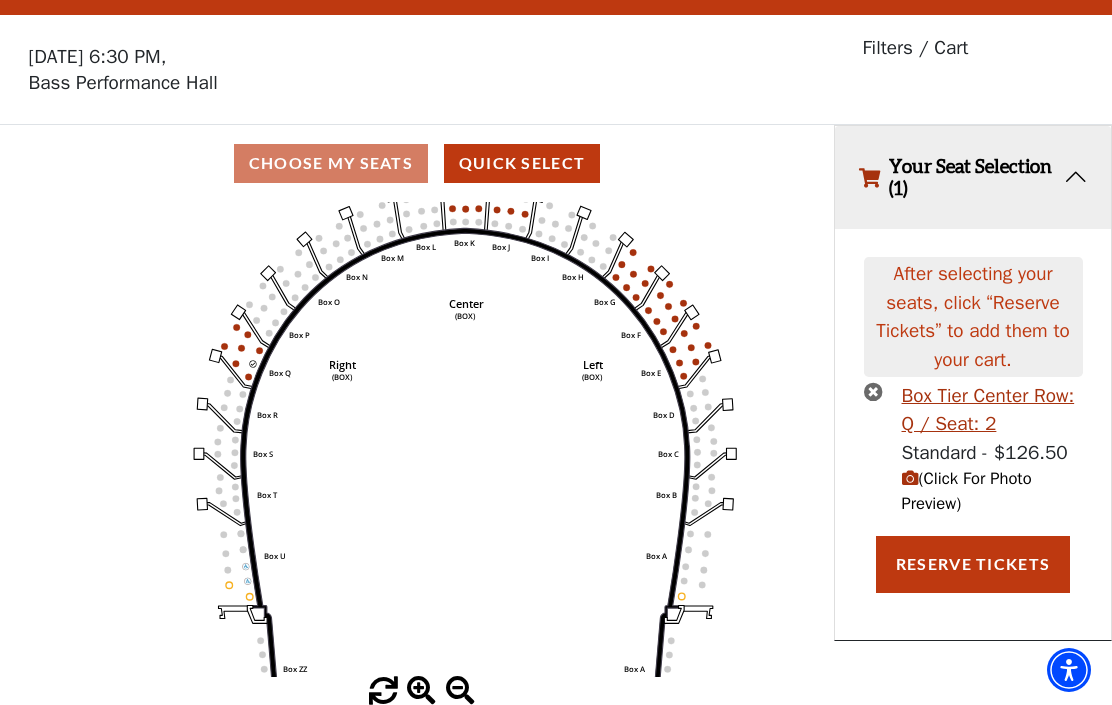 click on "Left   (BOX)   Right   (BOX)   Center   (BOX)   Box ZZ   Box U   Box T   Box S   Box R   Box Q   Box P   Box O   Box N   Box M   Box L   Box A   Box A   Box B   Box C   Box D   Box E   Box F   Box G   Box H   Box I   Box J   Box K" 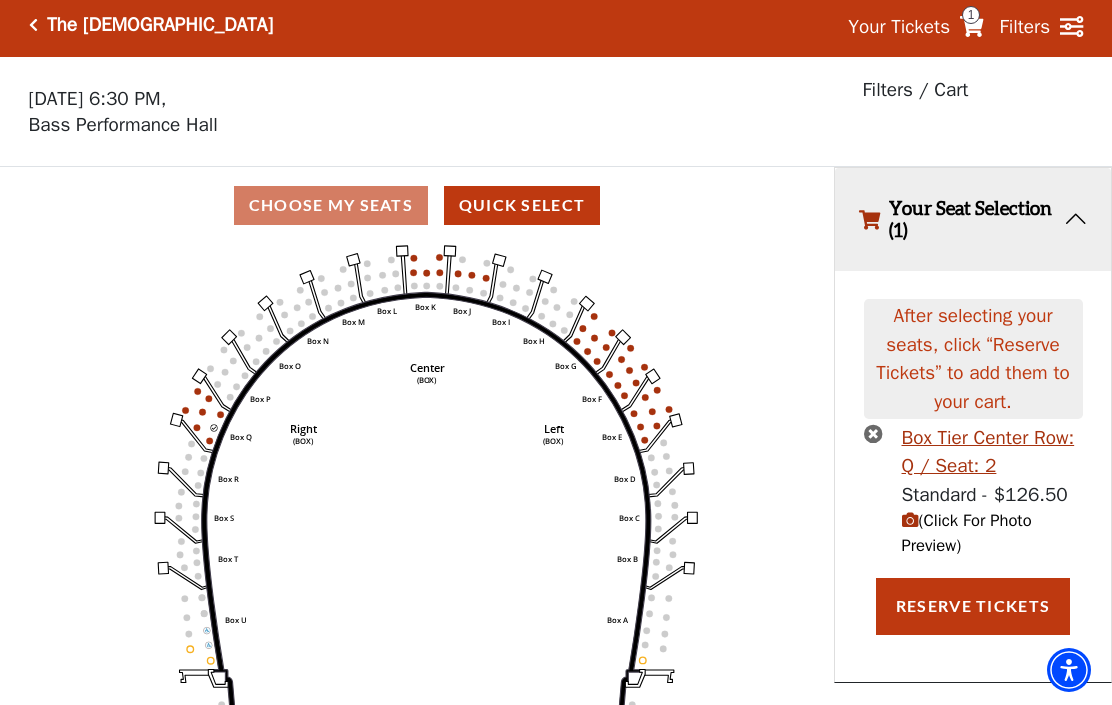 scroll, scrollTop: 0, scrollLeft: 0, axis: both 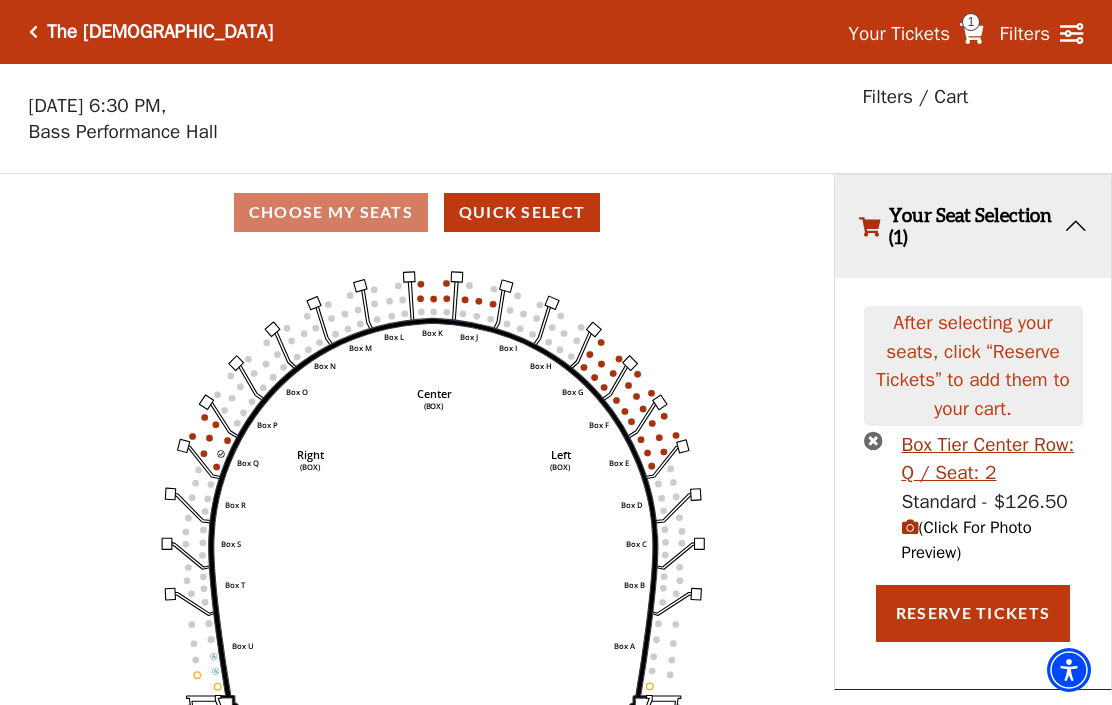 click on "Left   (BOX)   Right   (BOX)   Center   (BOX)   Box ZZ   Box U   Box T   Box S   Box R   Box Q   Box P   Box O   Box N   Box M   Box L   Box A   Box A   Box B   Box C   Box D   Box E   Box F   Box G   Box H   Box I   Box J   Box K" 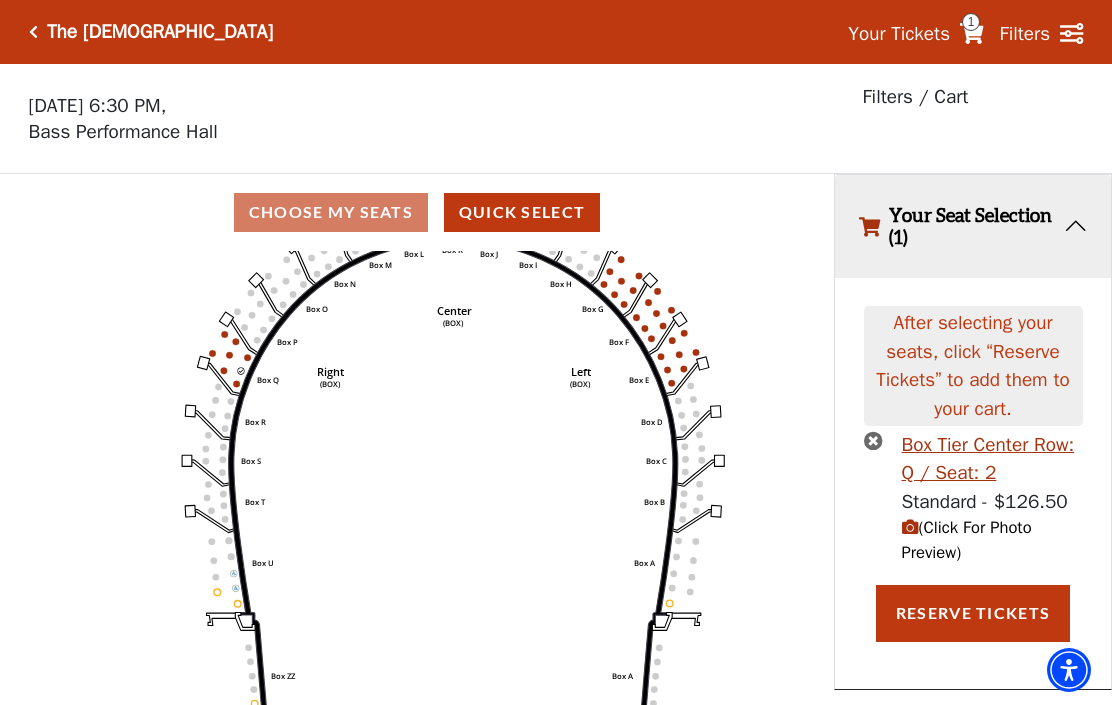 click on "Left   (BOX)   Right   (BOX)   Center   (BOX)   Box ZZ   Box U   Box T   Box S   Box R   Box Q   Box P   Box O   Box N   Box M   Box L   Box A   Box A   Box B   Box C   Box D   Box E   Box F   Box G   Box H   Box I   Box J   Box K" 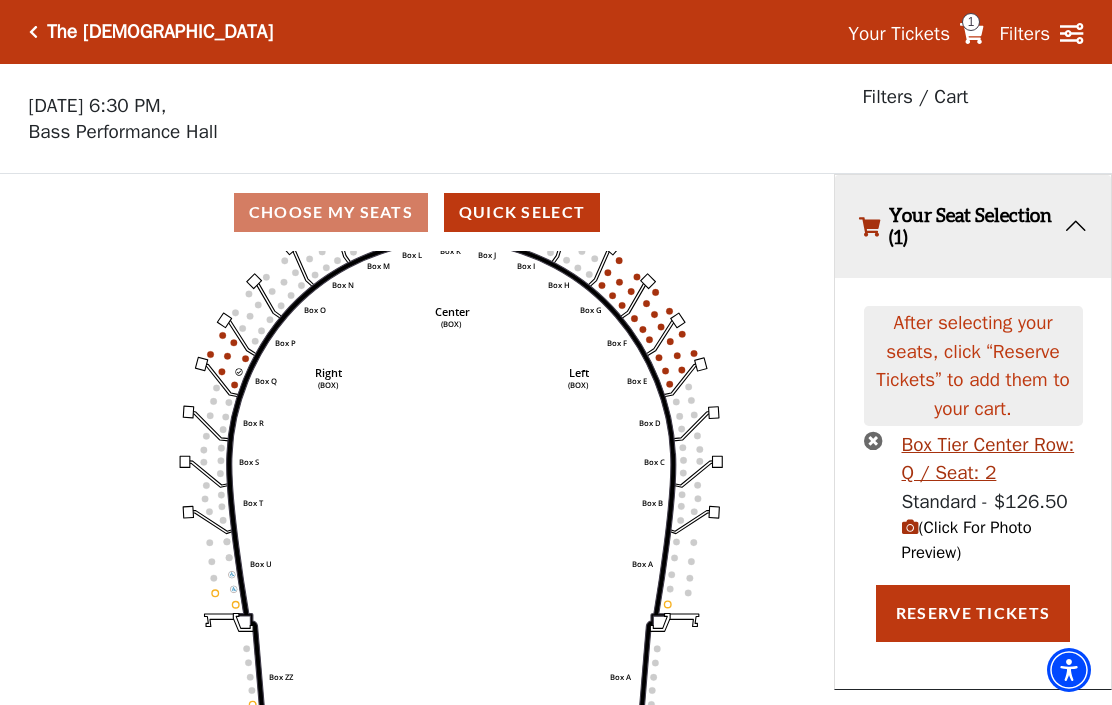 click 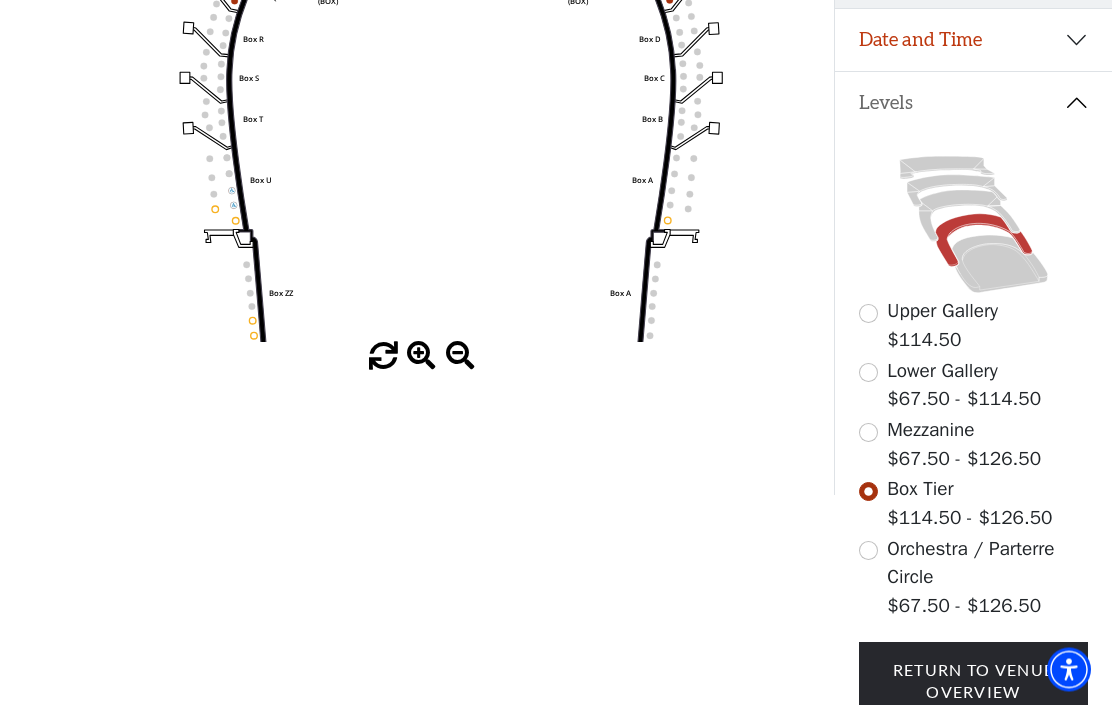 scroll, scrollTop: 384, scrollLeft: 0, axis: vertical 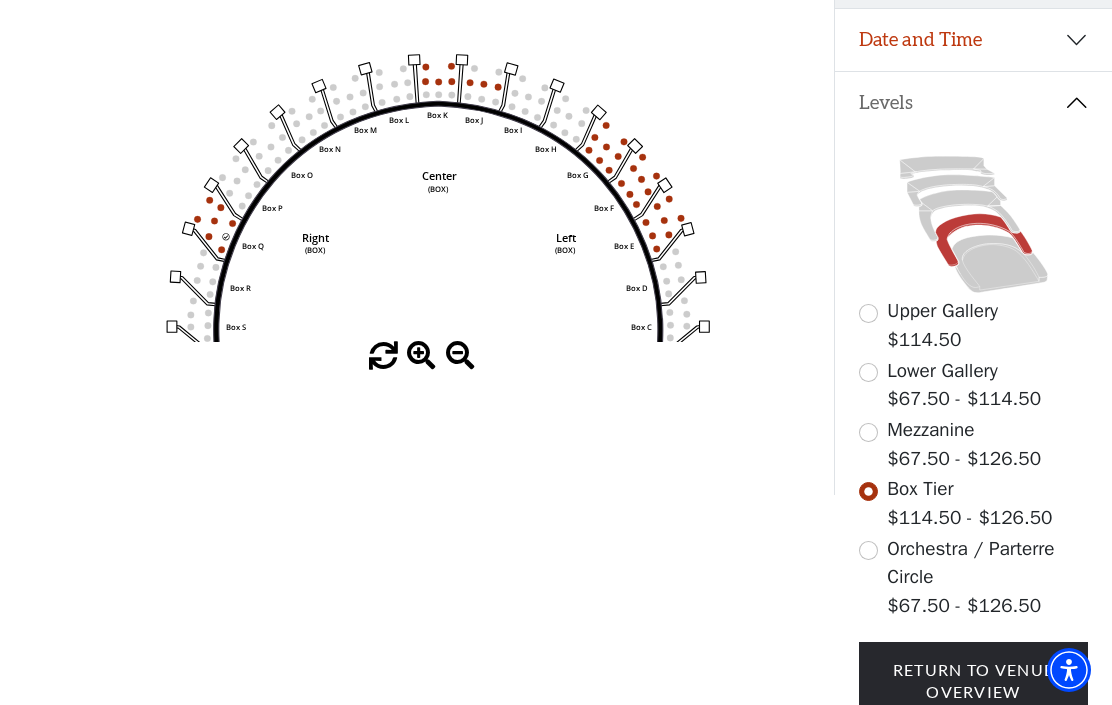 click on "Left   (BOX)   Right   (BOX)   Center   (BOX)   Box ZZ   Box U   Box T   Box S   Box R   Box Q   Box P   Box O   Box N   Box M   Box L   Box A   Box A   Box B   Box C   Box D   Box E   Box F   Box G   Box H   Box I   Box J   Box K" 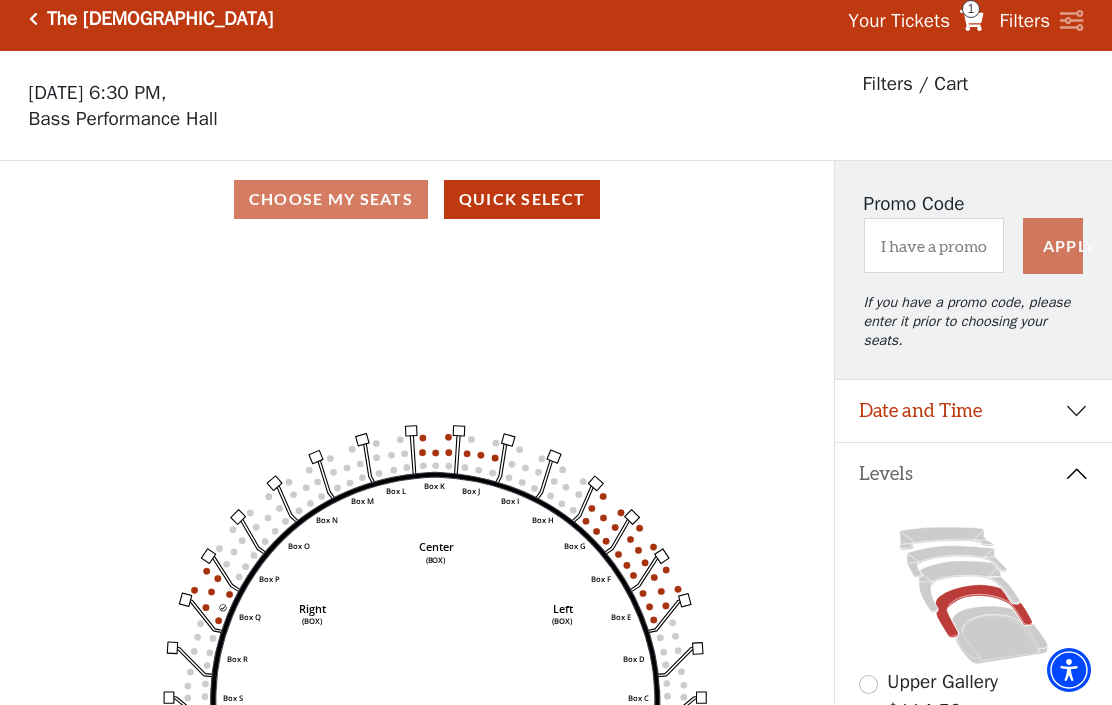 scroll, scrollTop: 0, scrollLeft: 0, axis: both 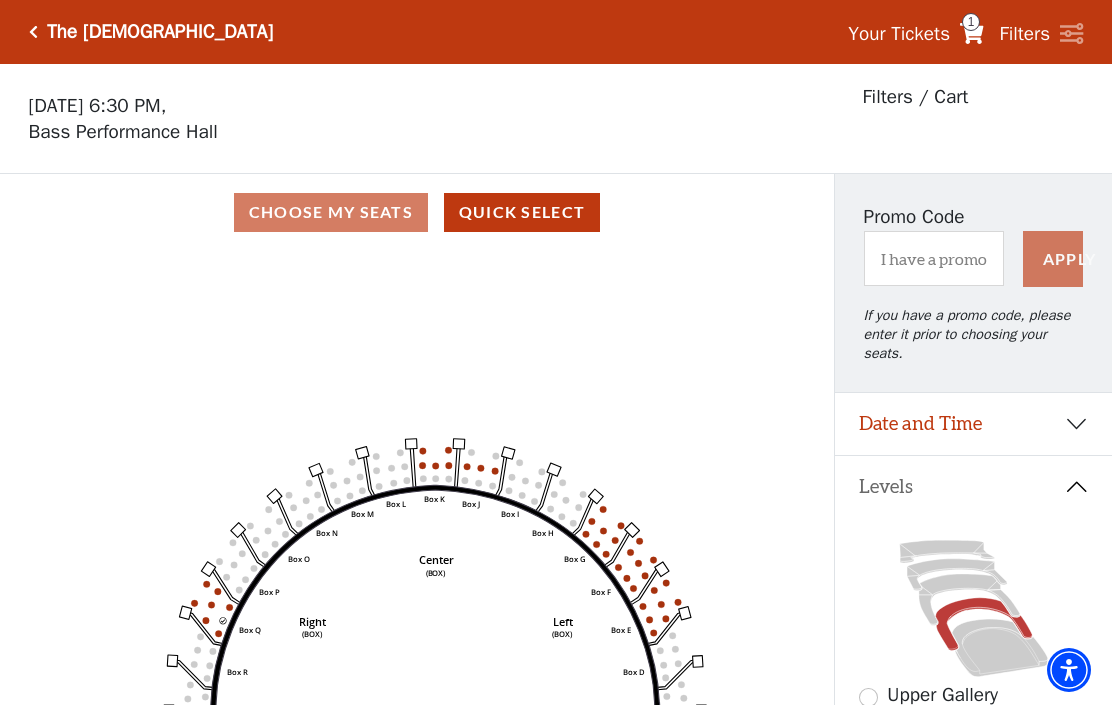 click on "Your Tickets" at bounding box center (899, 34) 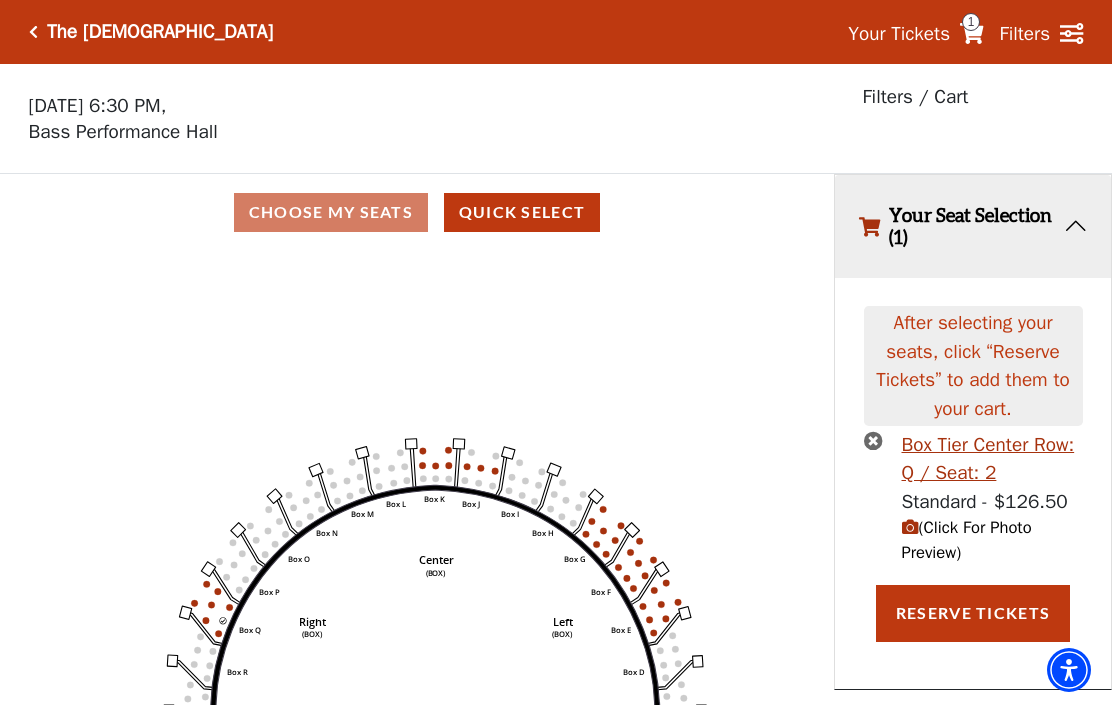 click at bounding box center (873, 440) 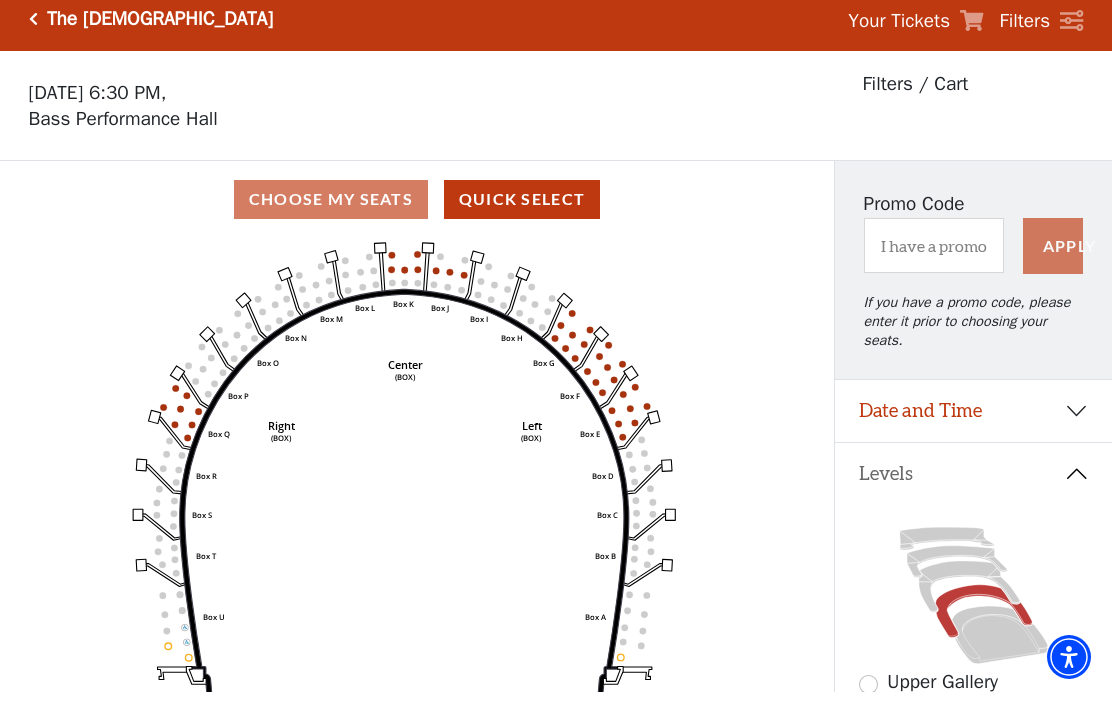 scroll, scrollTop: 15, scrollLeft: 0, axis: vertical 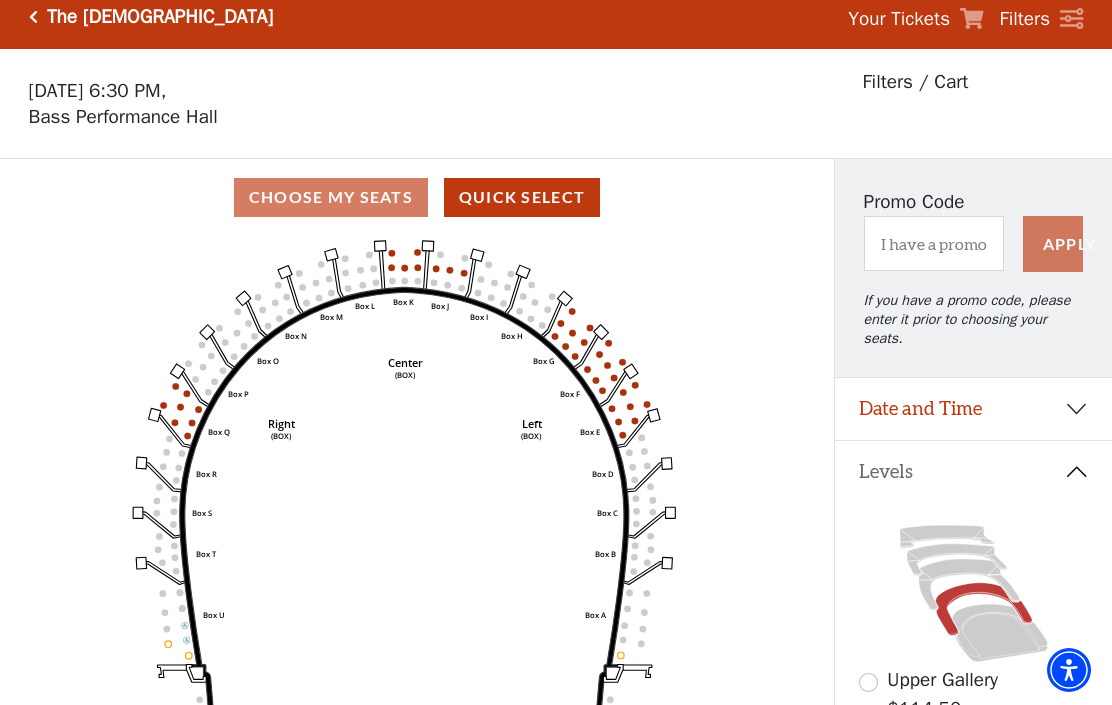 click on "Choose My Seats
Quick Select" at bounding box center [417, 197] 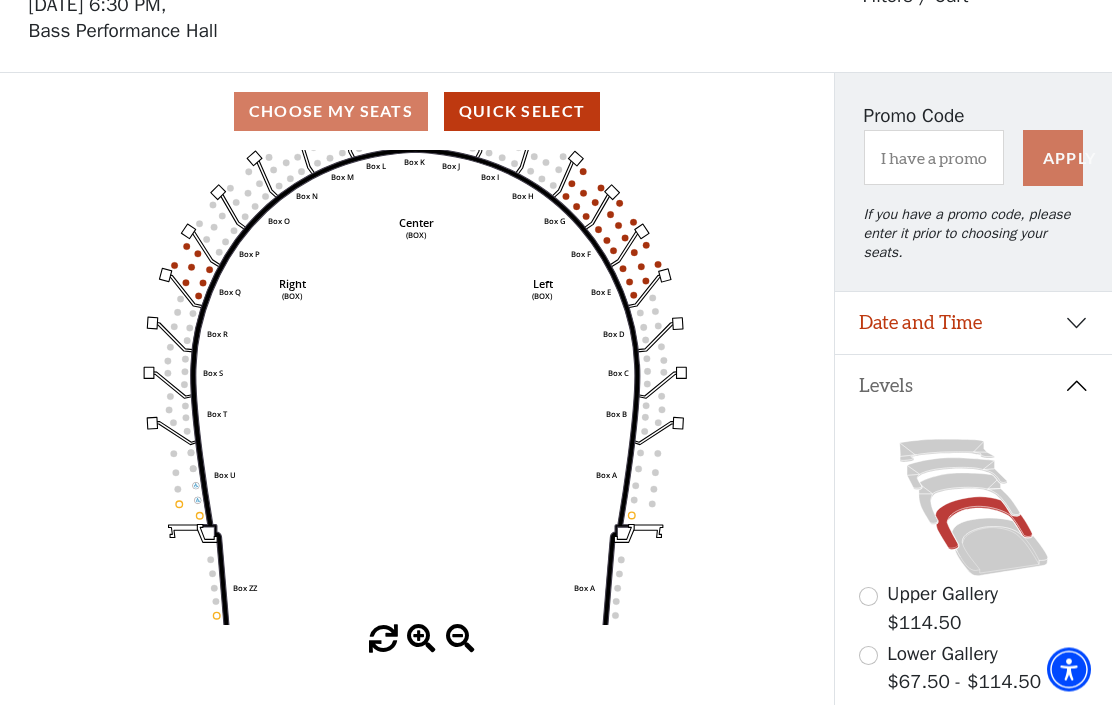 scroll, scrollTop: 101, scrollLeft: 0, axis: vertical 